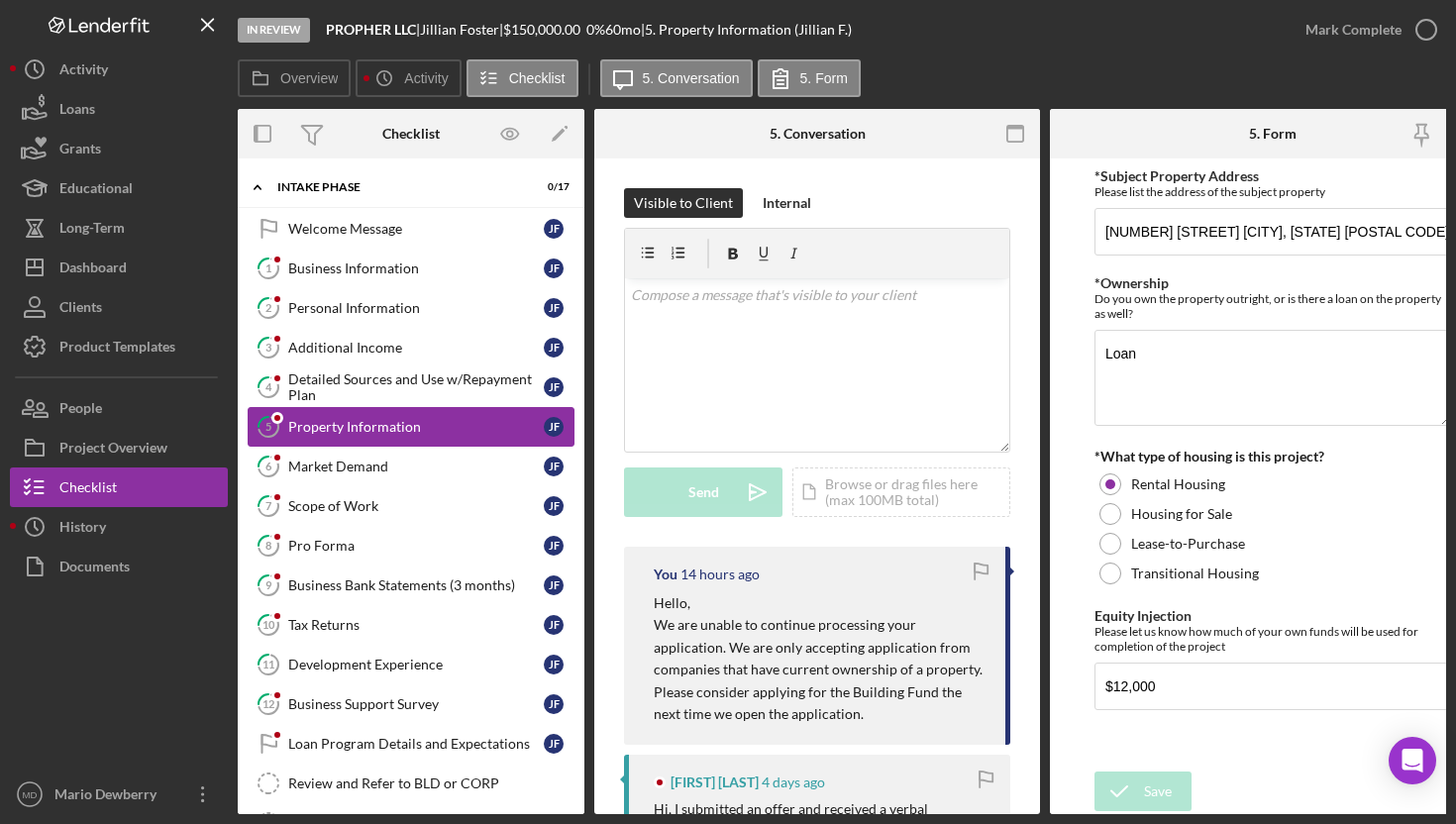 scroll, scrollTop: 0, scrollLeft: 0, axis: both 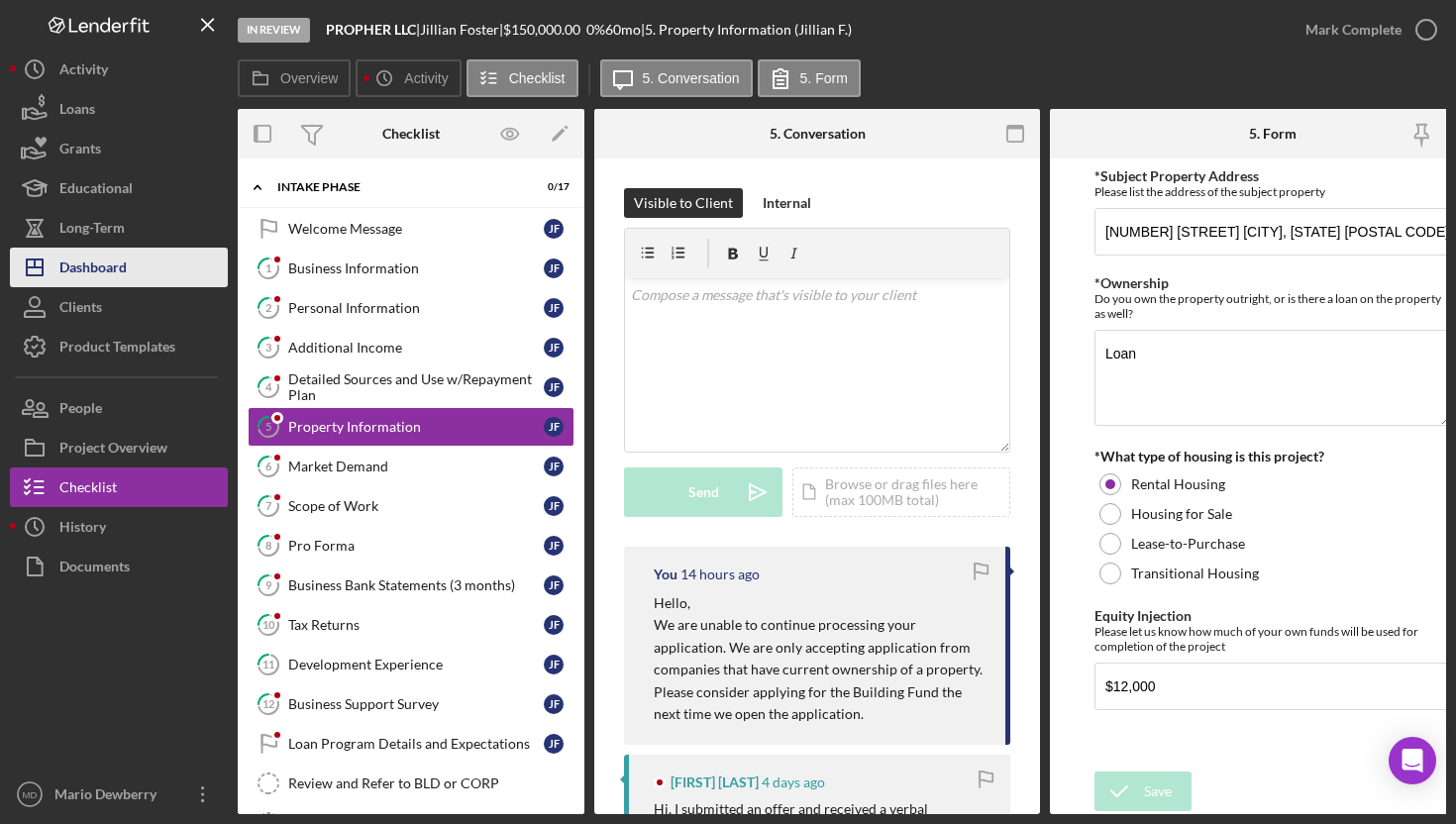 click on "Dashboard" at bounding box center (93, 269) 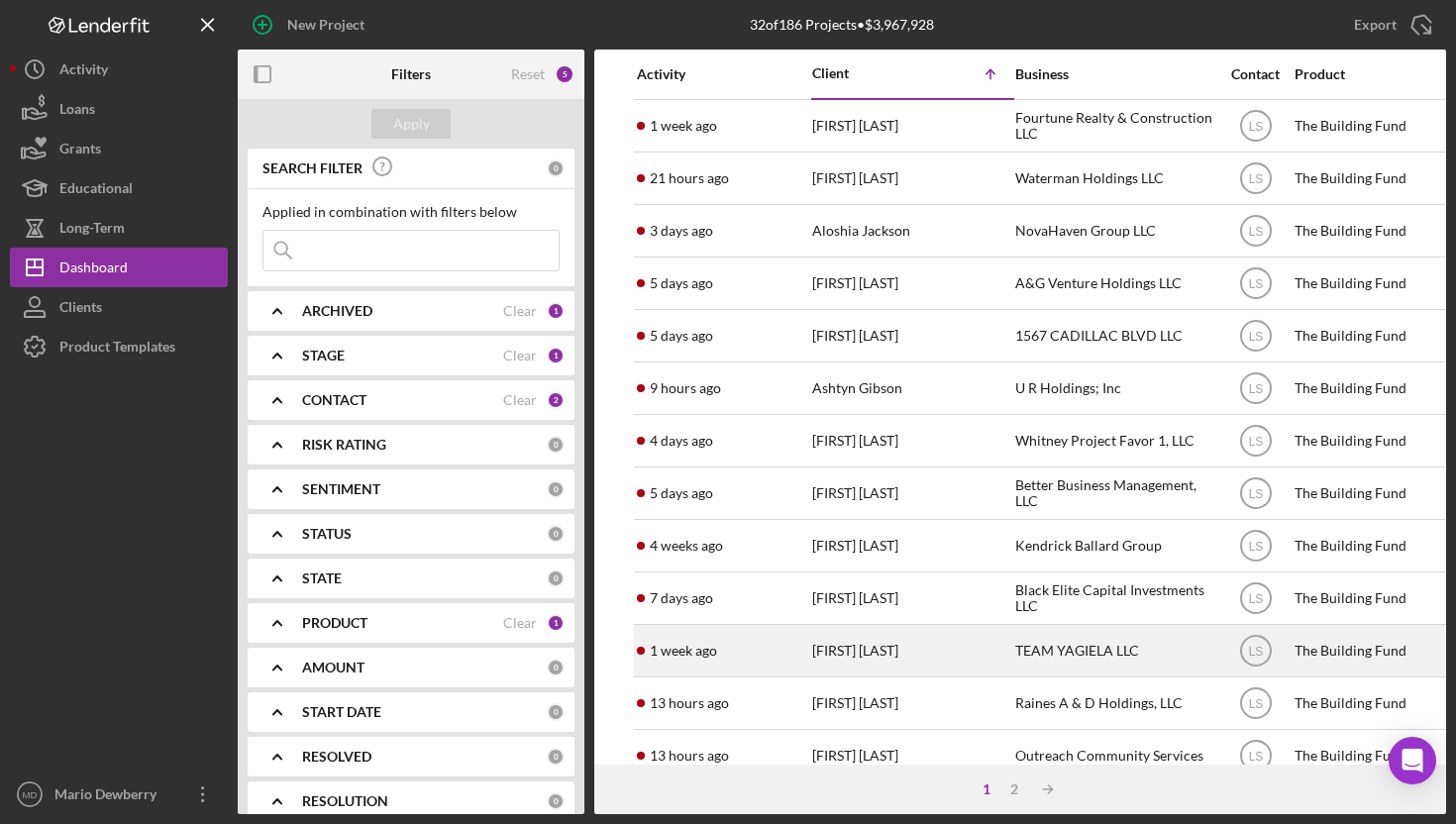click on "1 week ago" at bounding box center [683, 651] 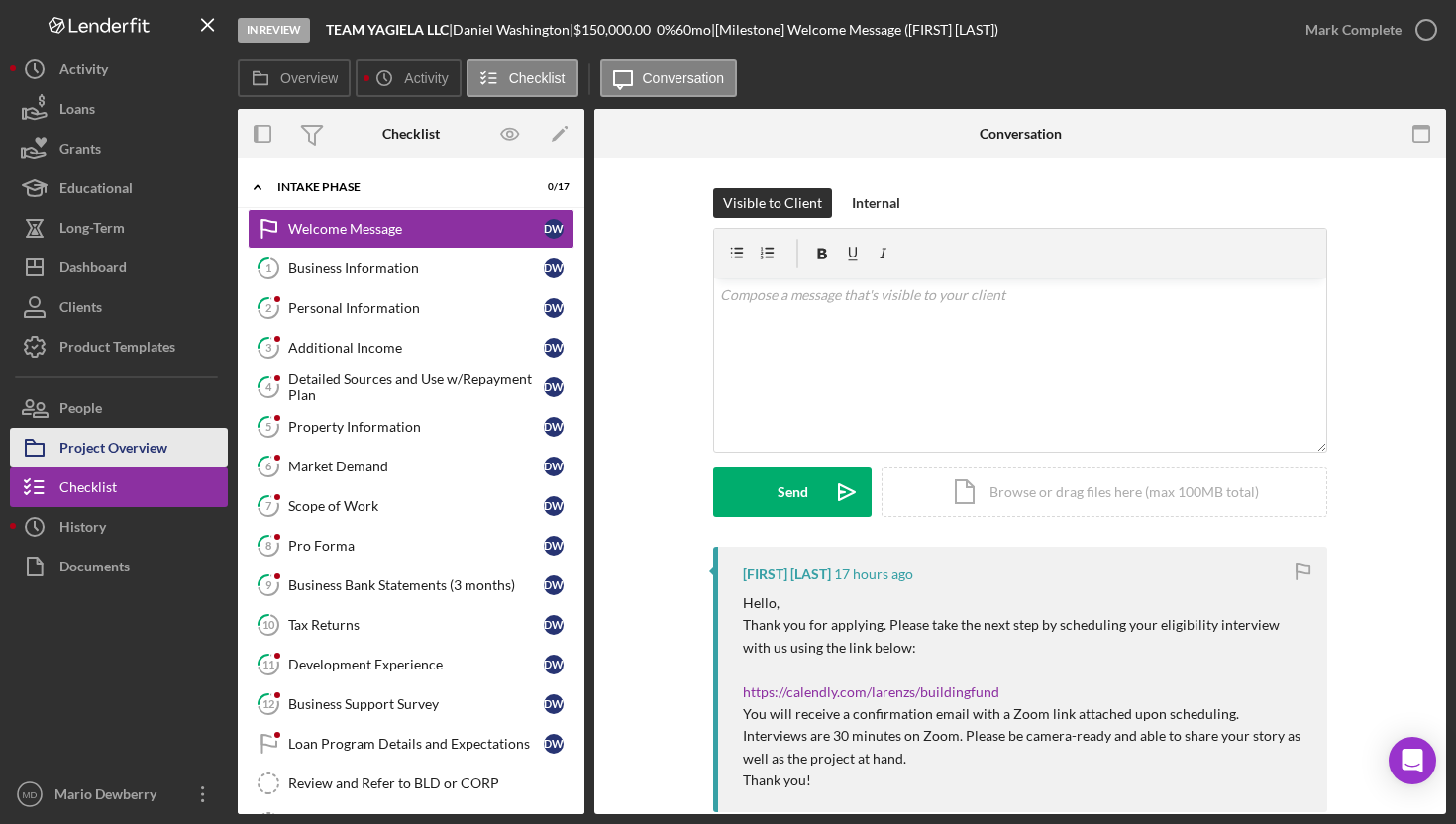 click on "Project Overview" at bounding box center [113, 450] 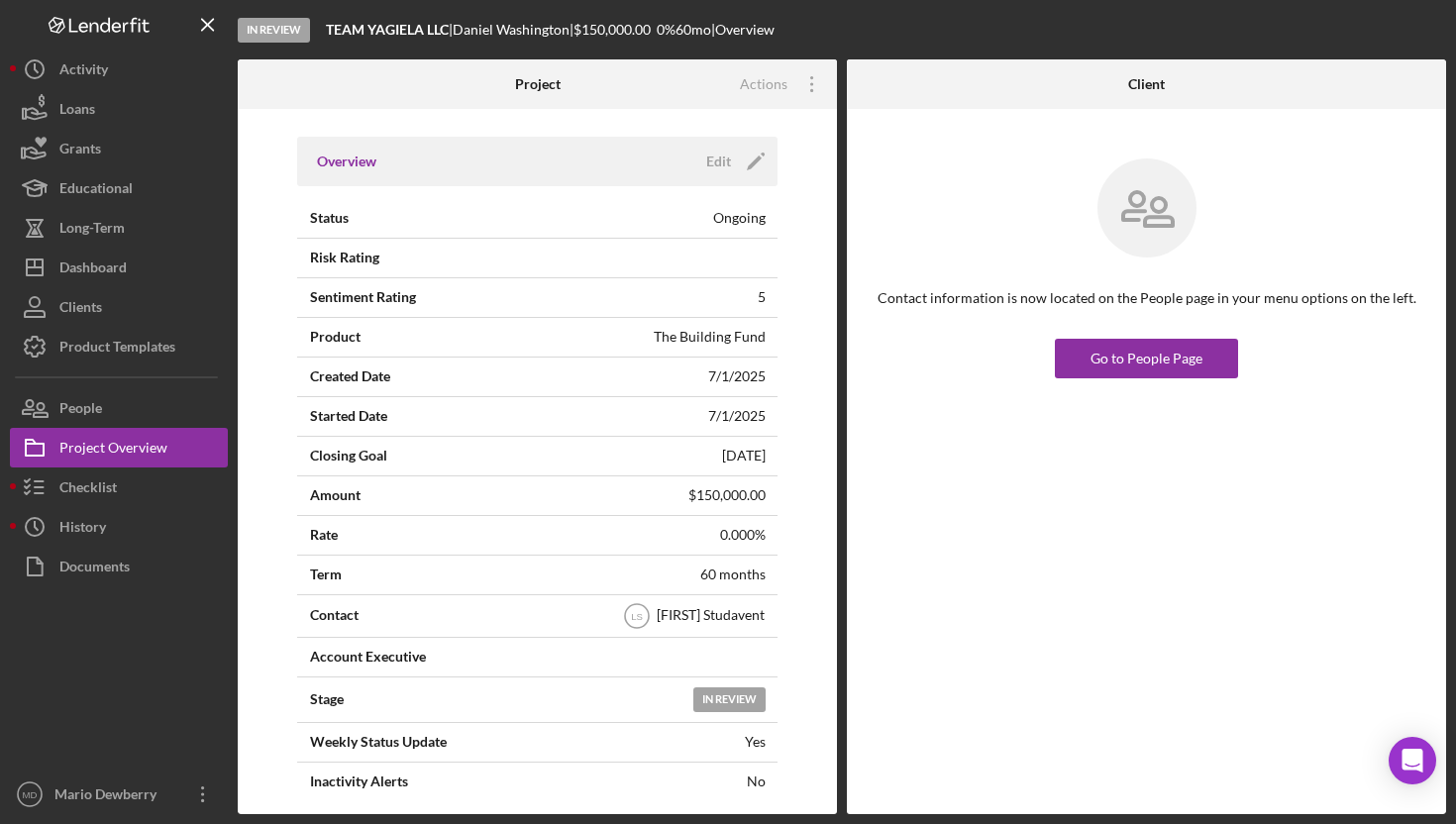scroll, scrollTop: 0, scrollLeft: 0, axis: both 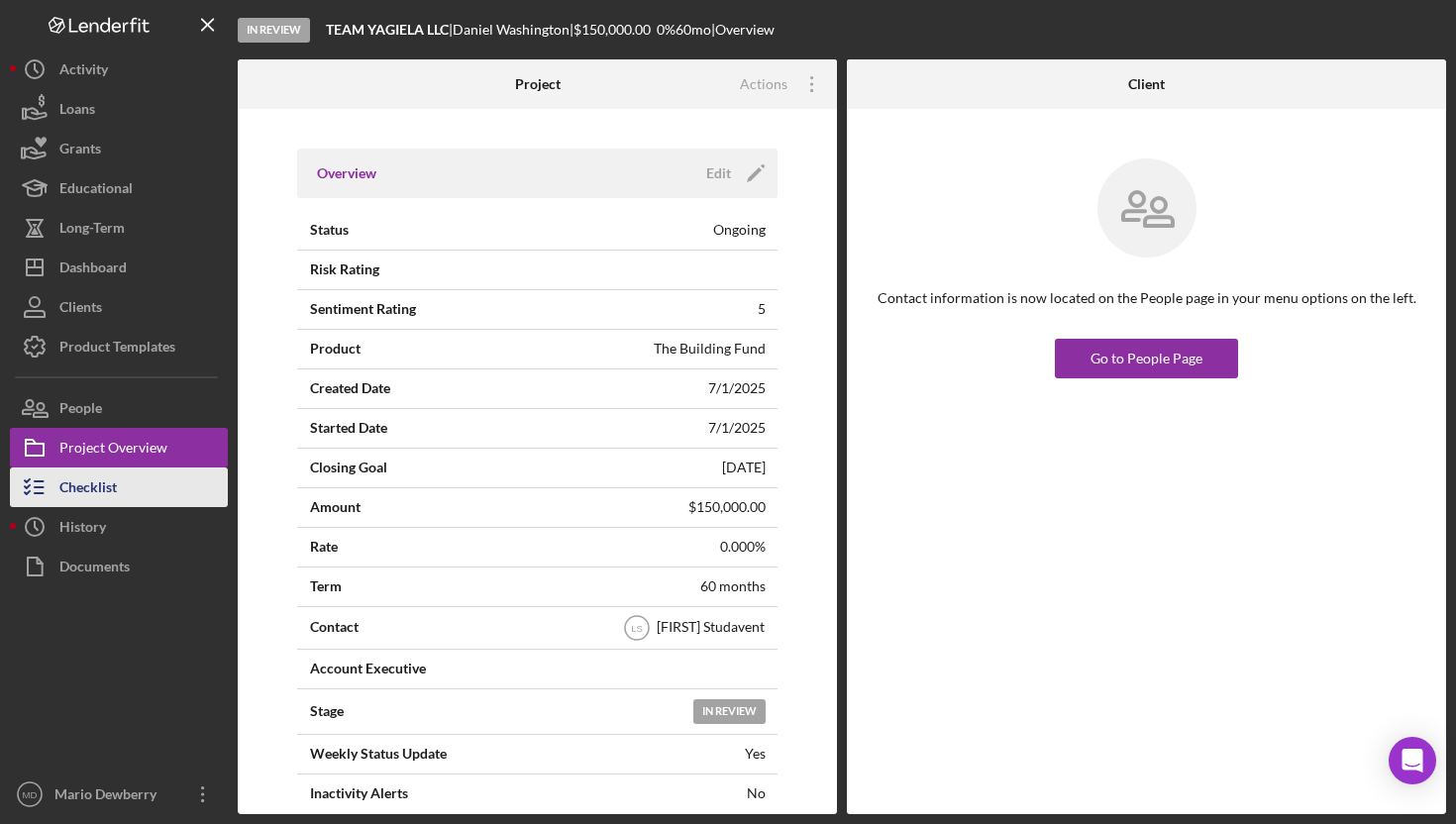 click on "Checklist" at bounding box center (119, 487) 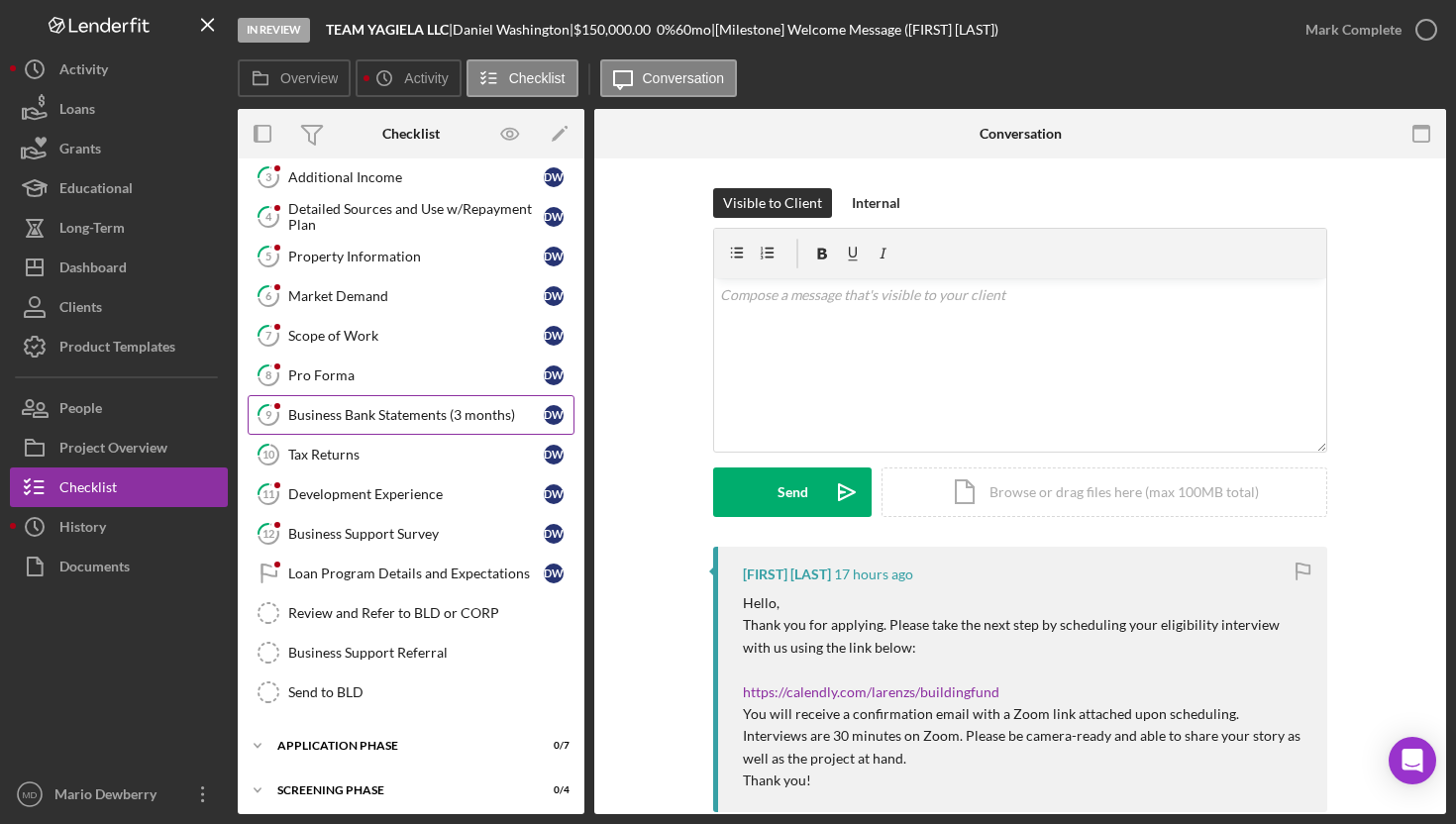 scroll, scrollTop: 222, scrollLeft: 0, axis: vertical 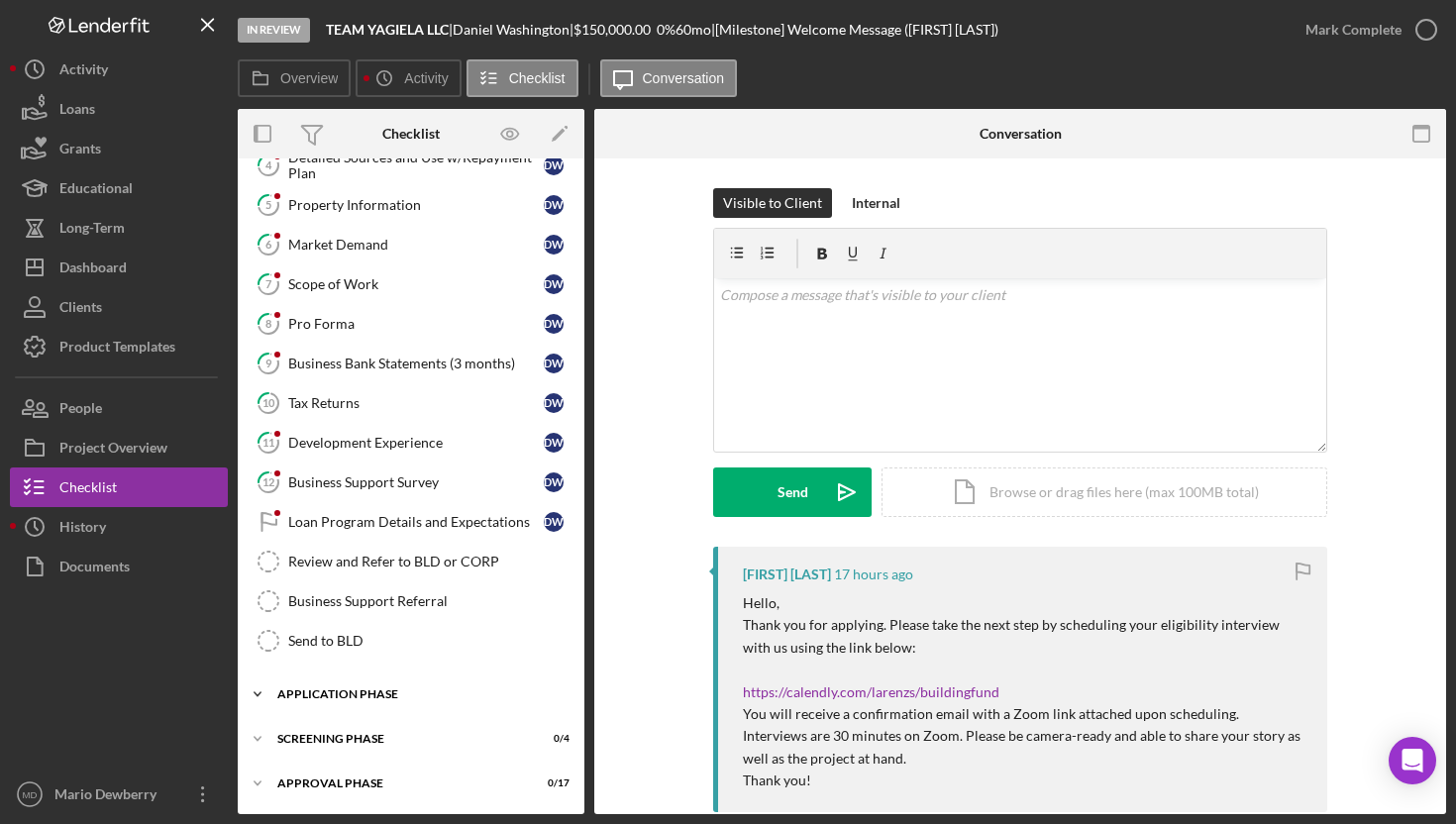 click on "Application Phase" at bounding box center [418, 694] 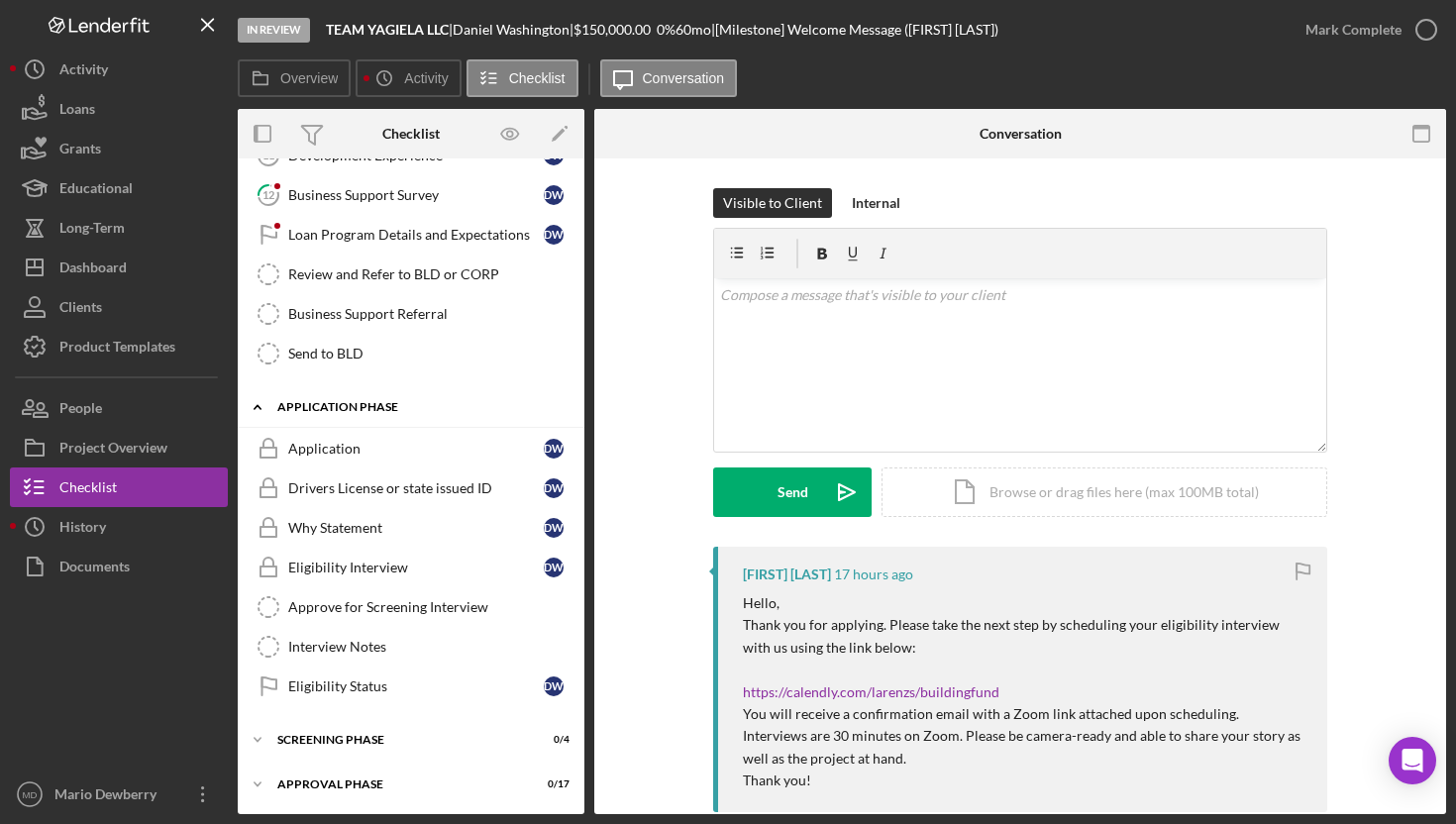 scroll, scrollTop: 510, scrollLeft: 0, axis: vertical 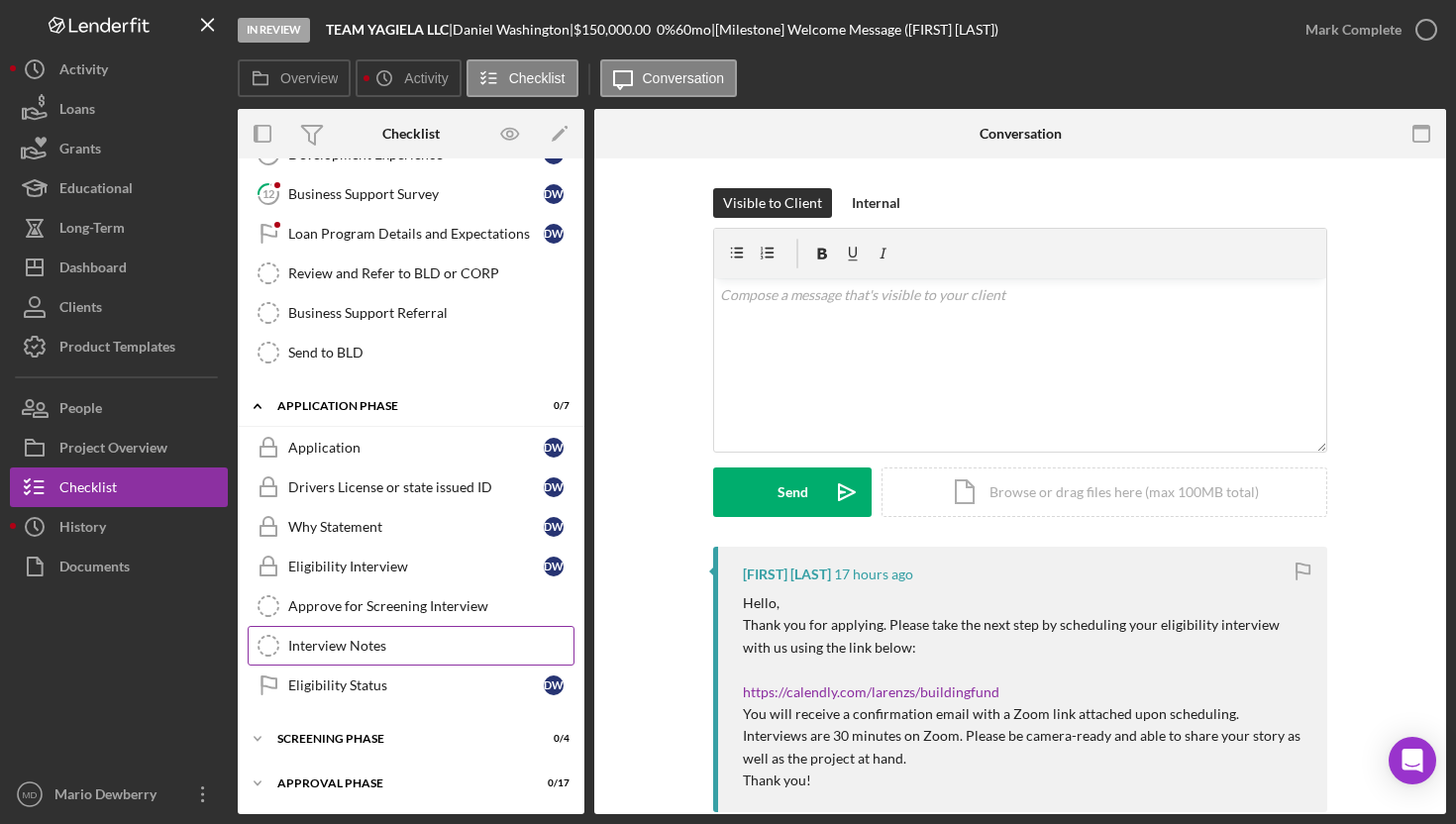 click on "Interview Notes Interview Notes" at bounding box center (411, 646) 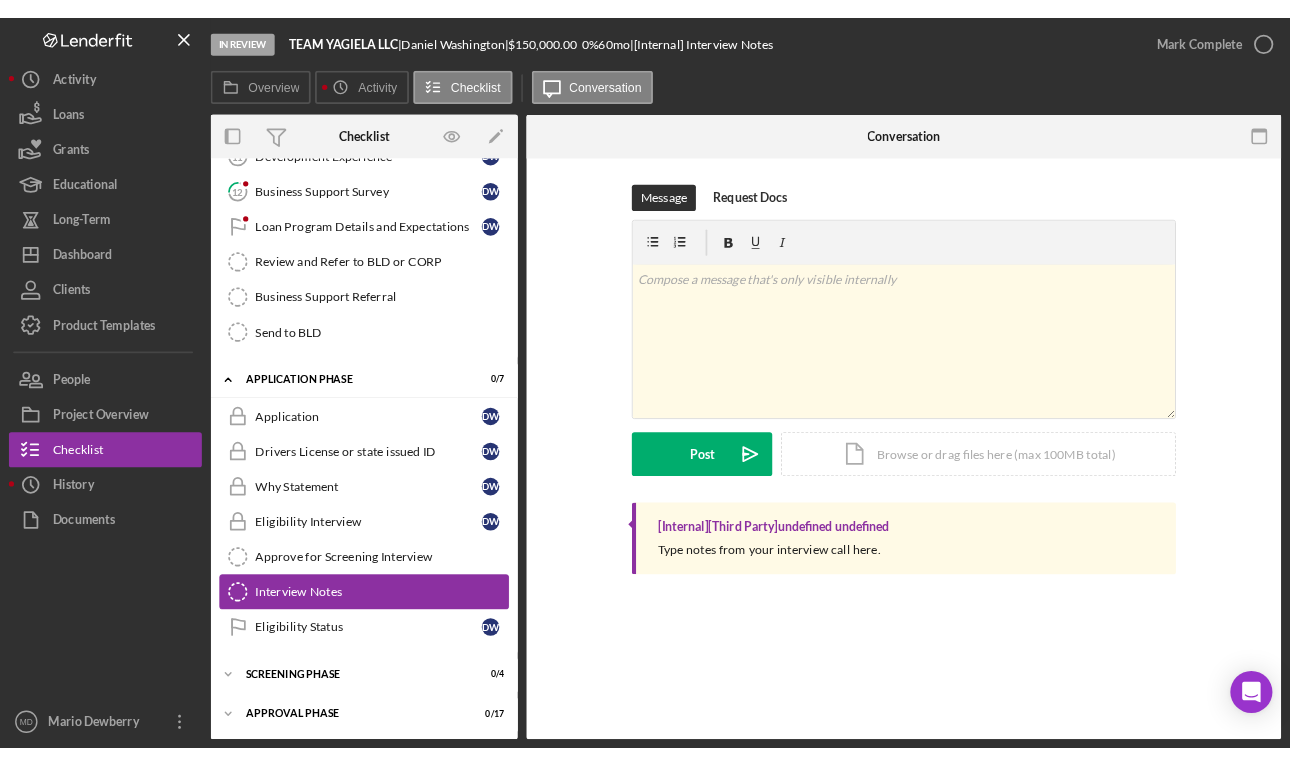 scroll, scrollTop: 515, scrollLeft: 0, axis: vertical 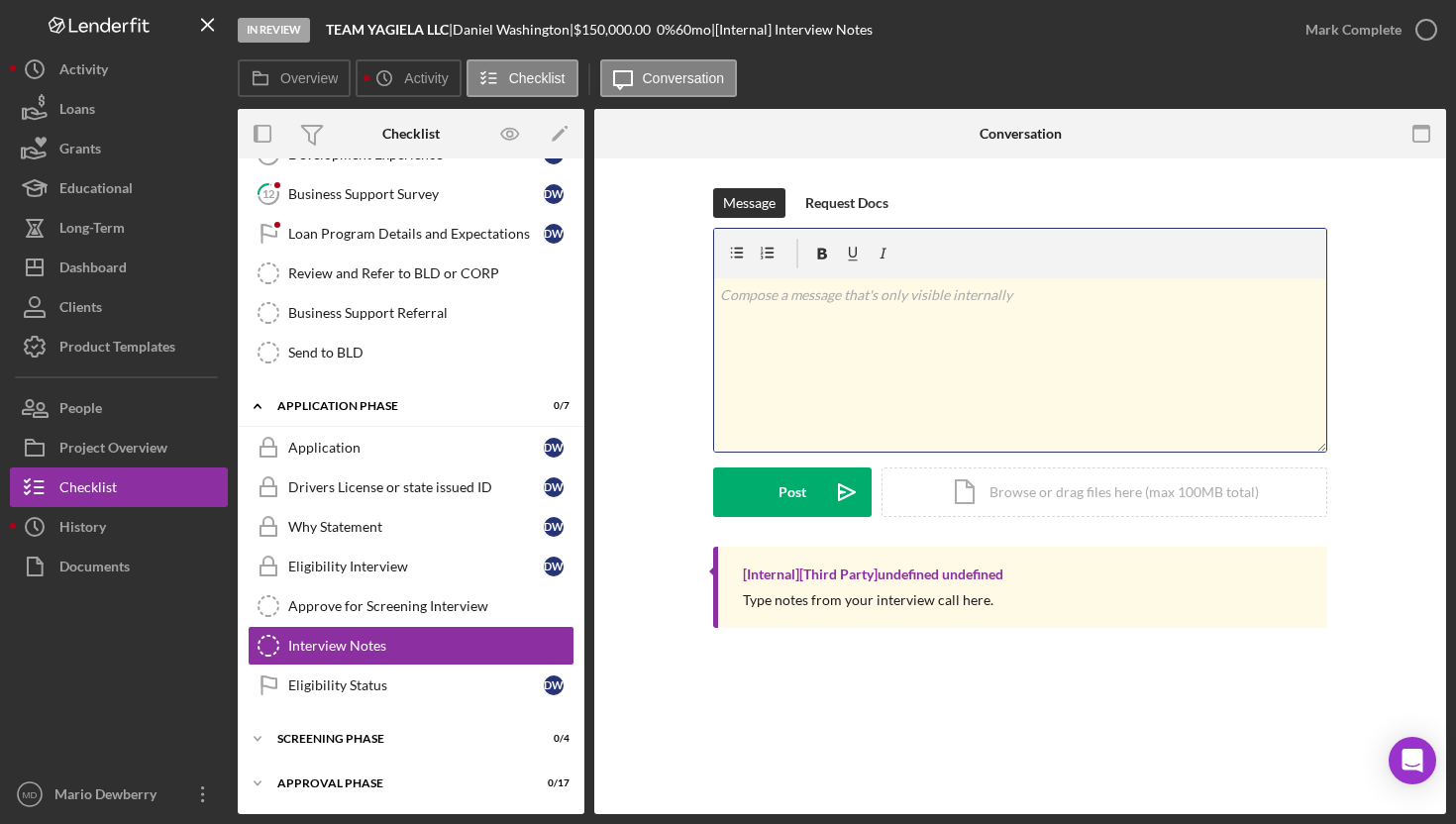 click on "v Color teal Color pink Remove color Add row above Add row below Add column before Add column after Merge cells Split cells Remove column Remove row Remove table" at bounding box center [1020, 364] 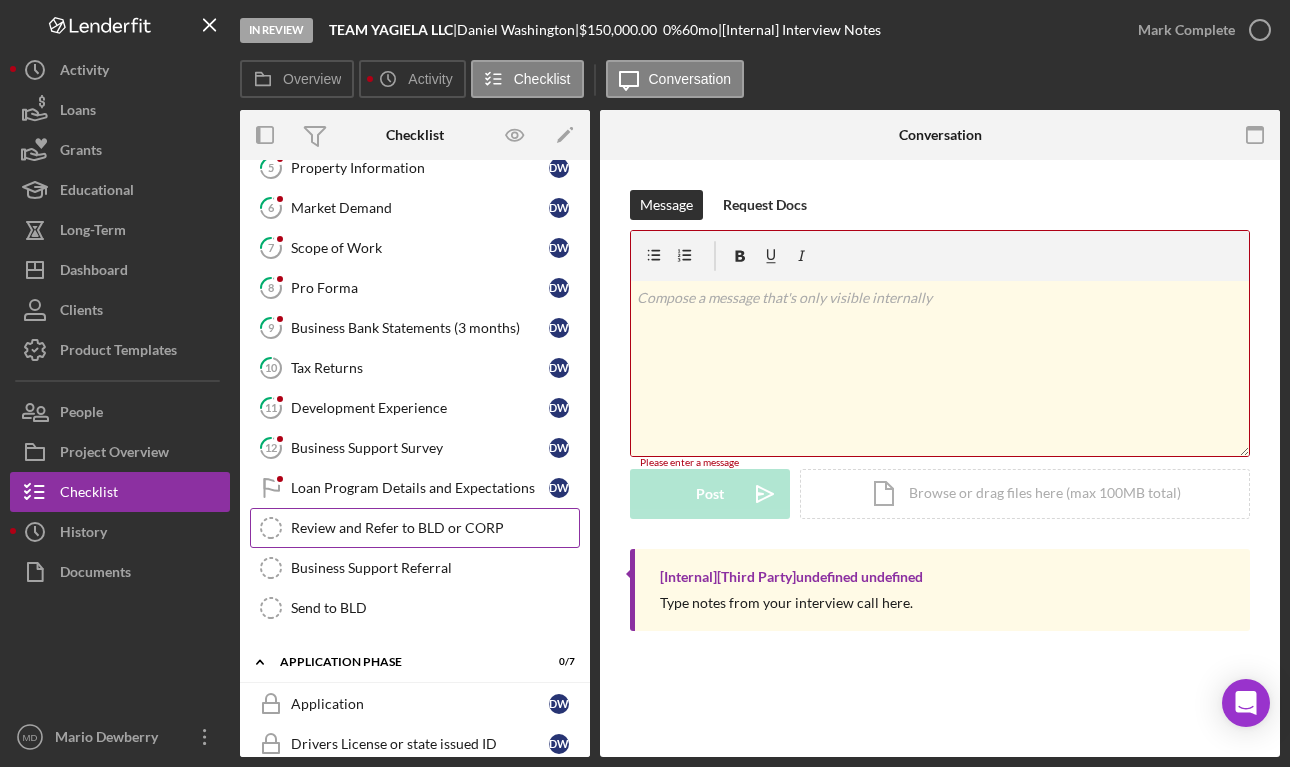 scroll, scrollTop: 253, scrollLeft: 0, axis: vertical 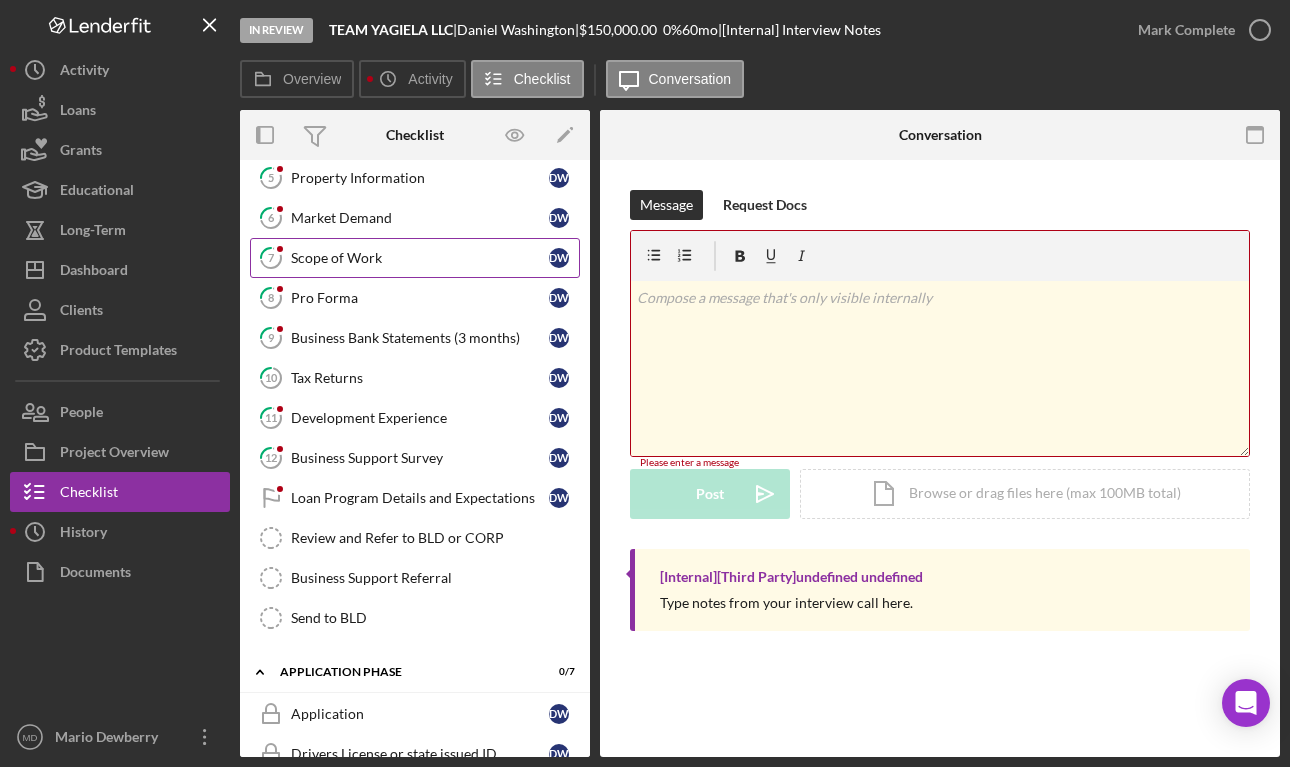 click on "Scope of Work" at bounding box center [420, 258] 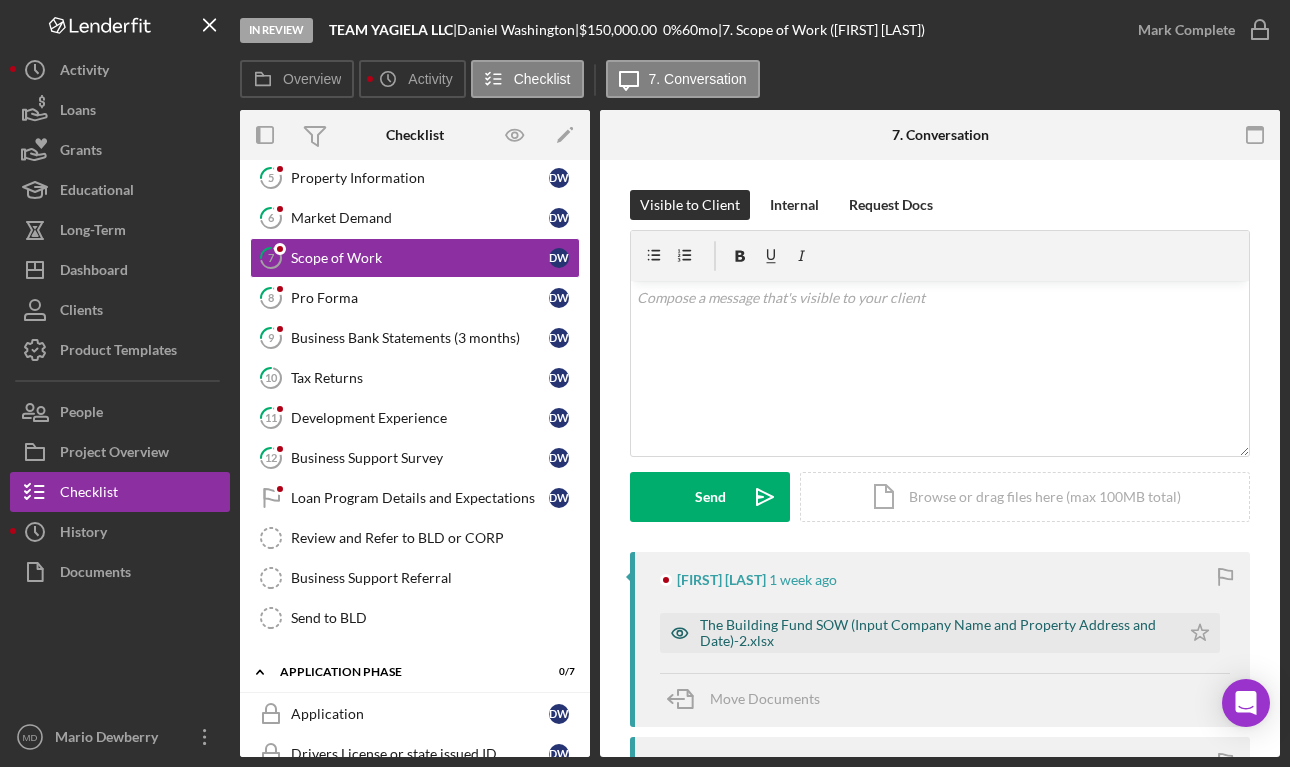 click on "The Building Fund SOW  (Input Company Name and Property Address and Date)-2.xlsx" at bounding box center [935, 633] 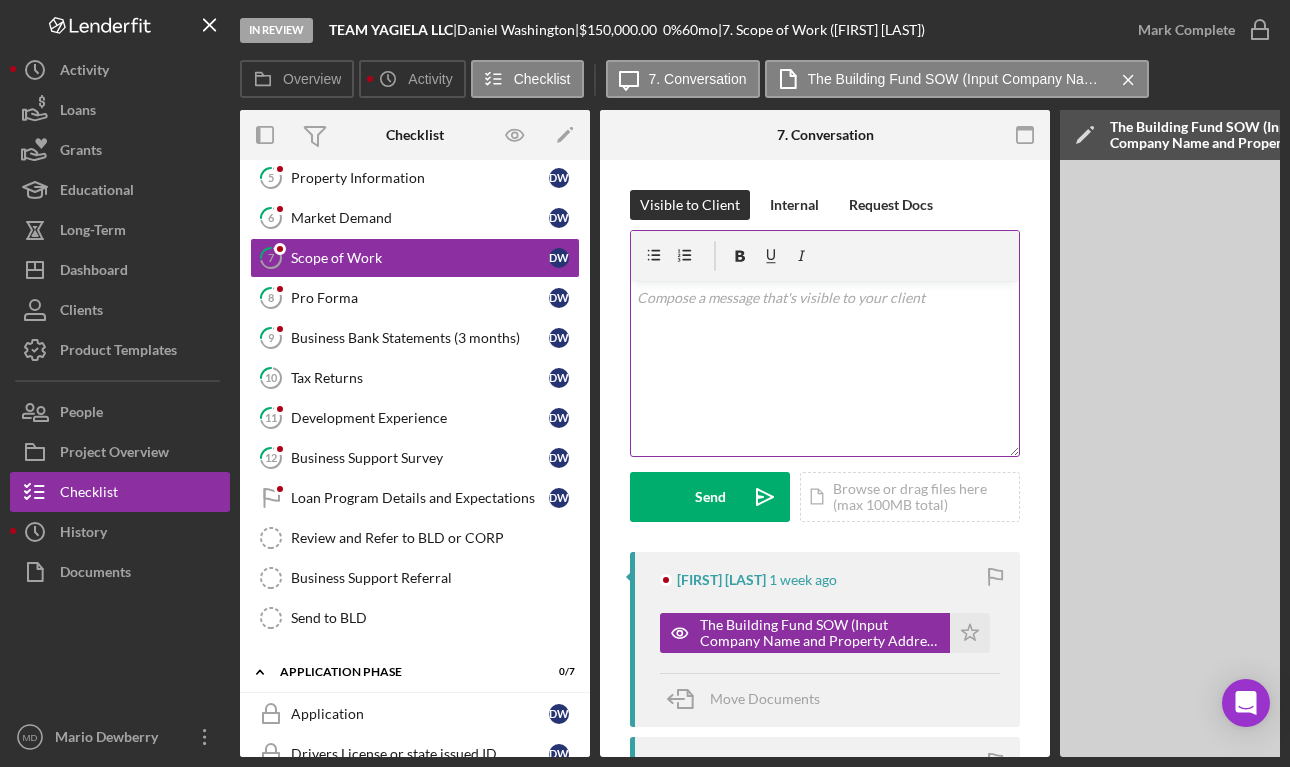 scroll, scrollTop: 0, scrollLeft: 380, axis: horizontal 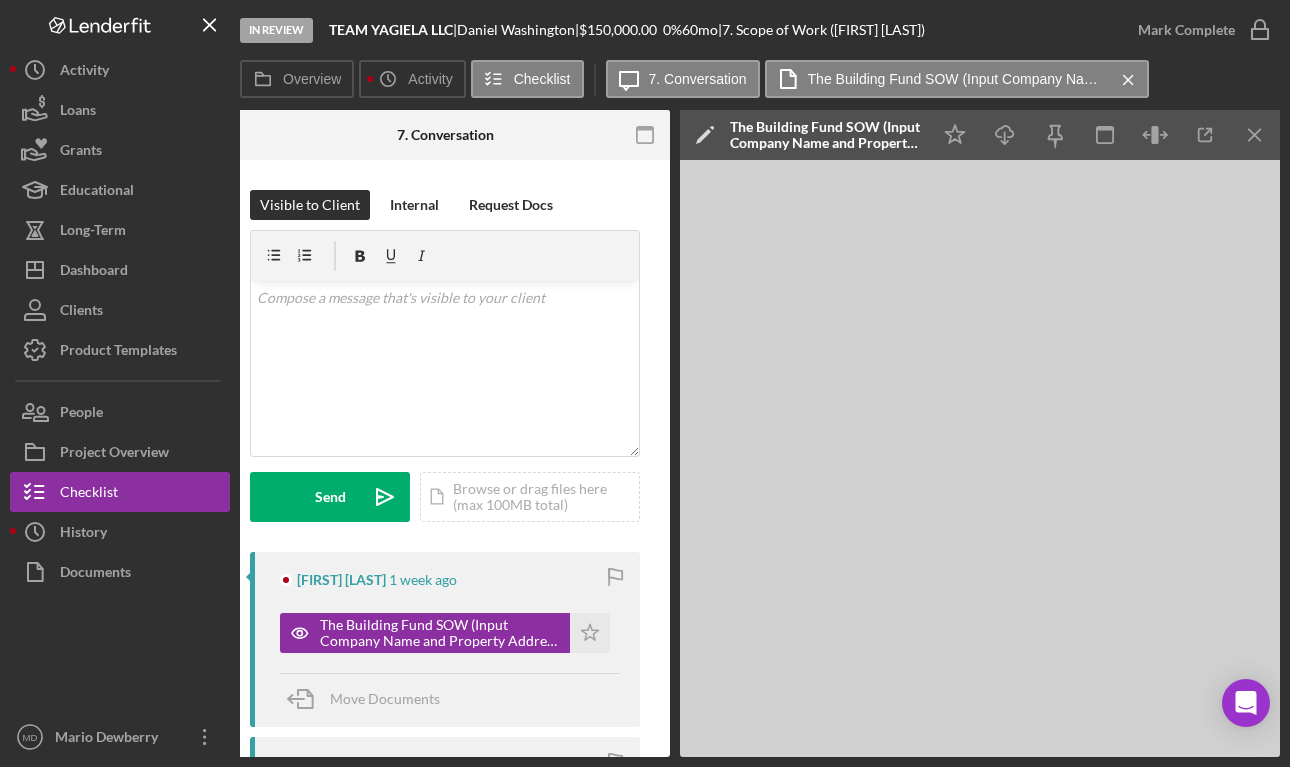 click on "In Review TEAM YAGIELA LLC   |   [FIRST] [LAST]   |   $150,000.00    0 %   60  mo   |   7. Scope of Work ([FIRST] [LAST])" at bounding box center [679, 30] 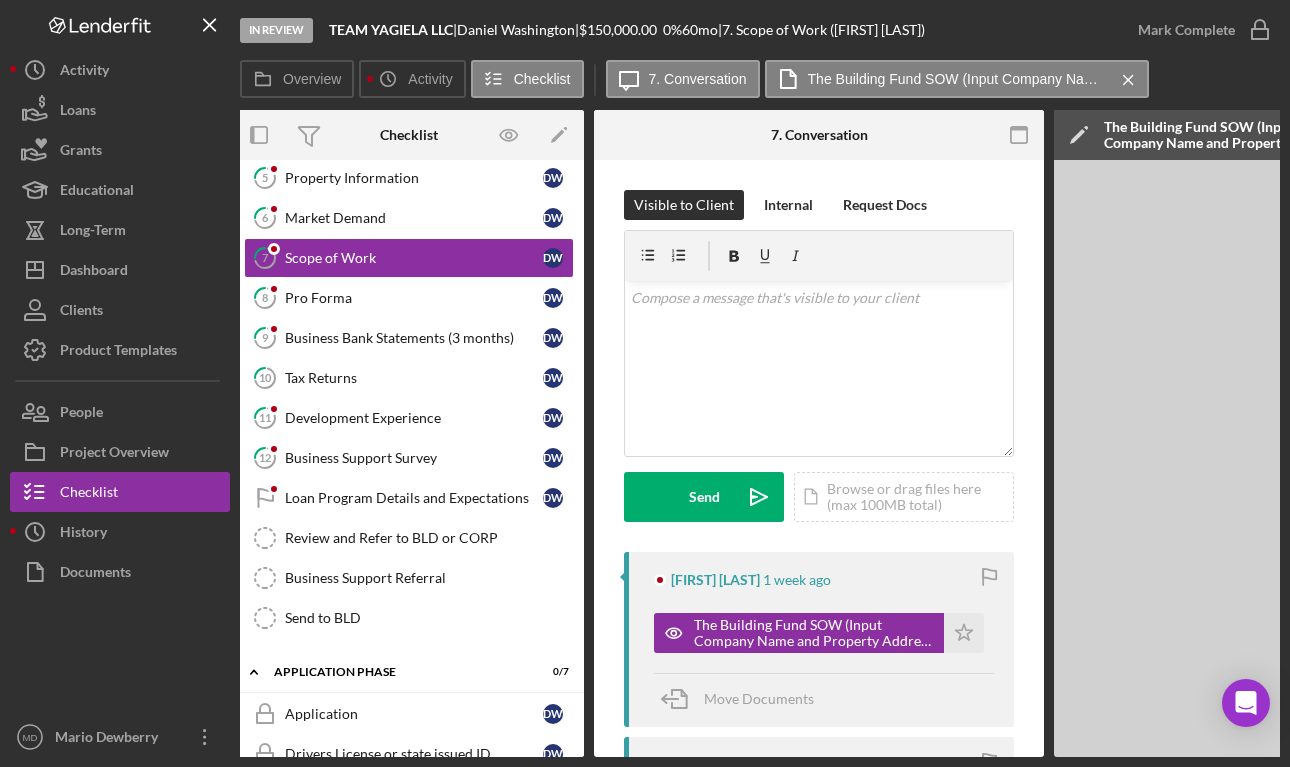 scroll, scrollTop: 0, scrollLeft: 0, axis: both 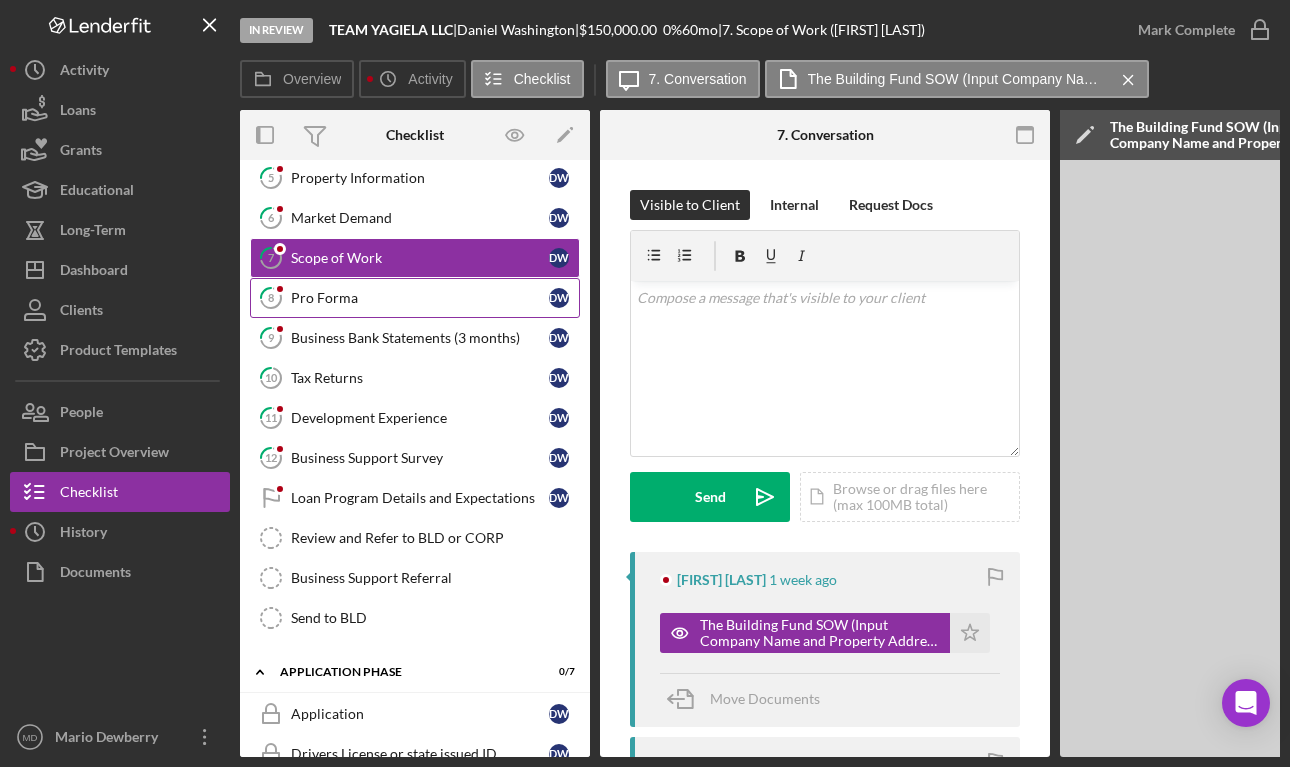 click on "8 Pro Forma [INITIALS]" at bounding box center (415, 298) 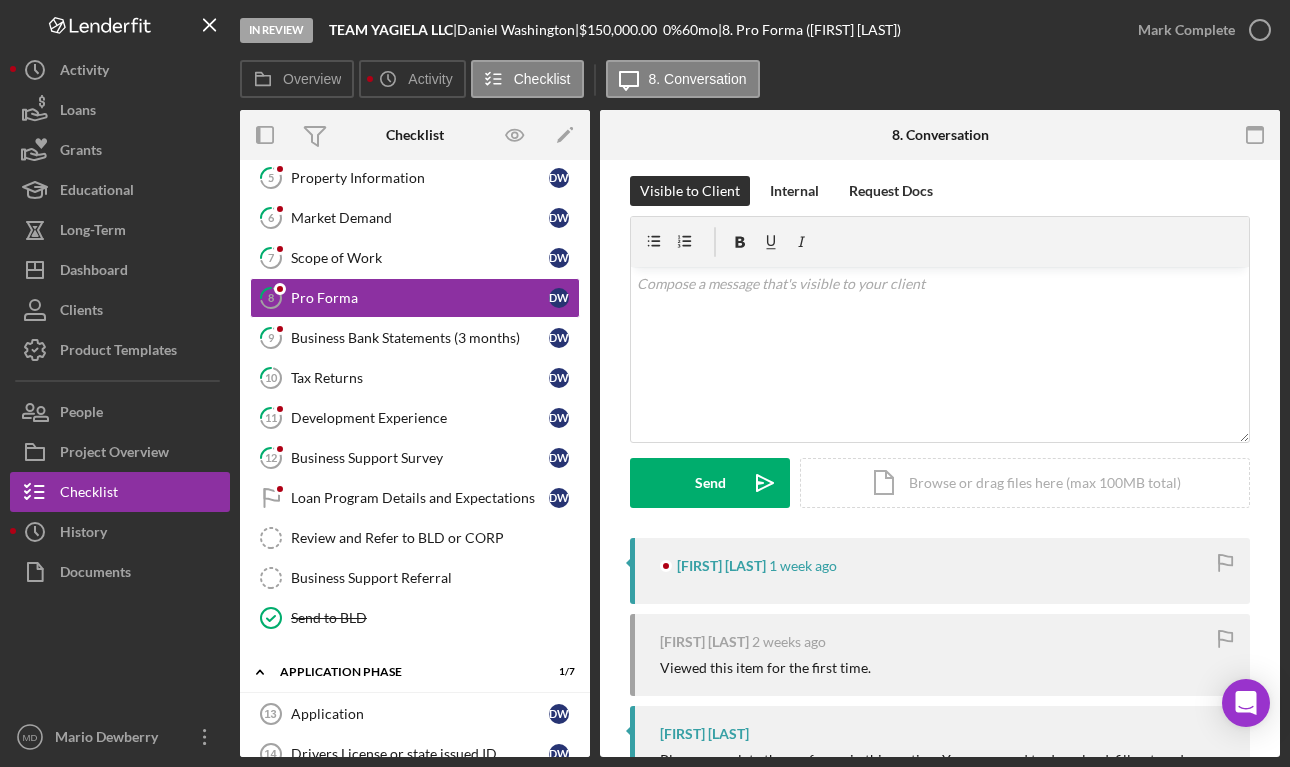 scroll, scrollTop: 0, scrollLeft: 0, axis: both 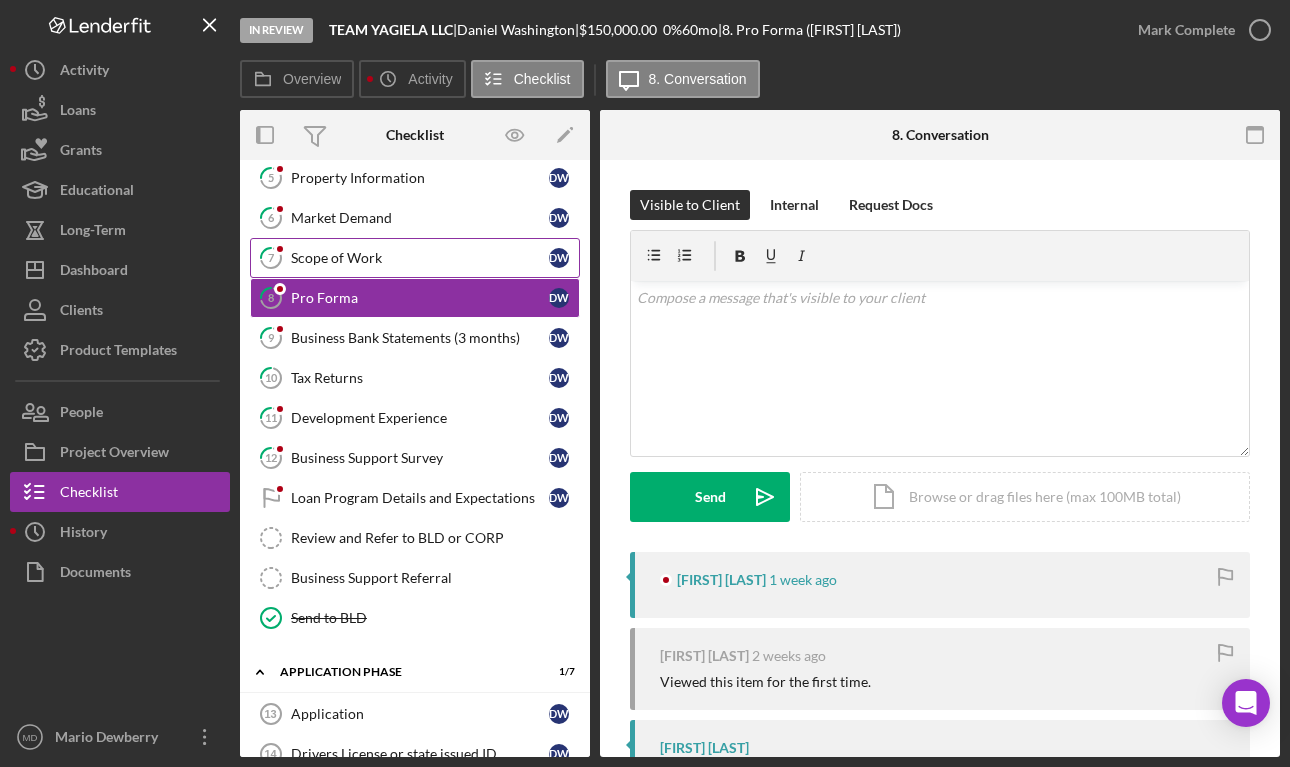 click on "7 Scope of Work [INITIALS]" at bounding box center [415, 258] 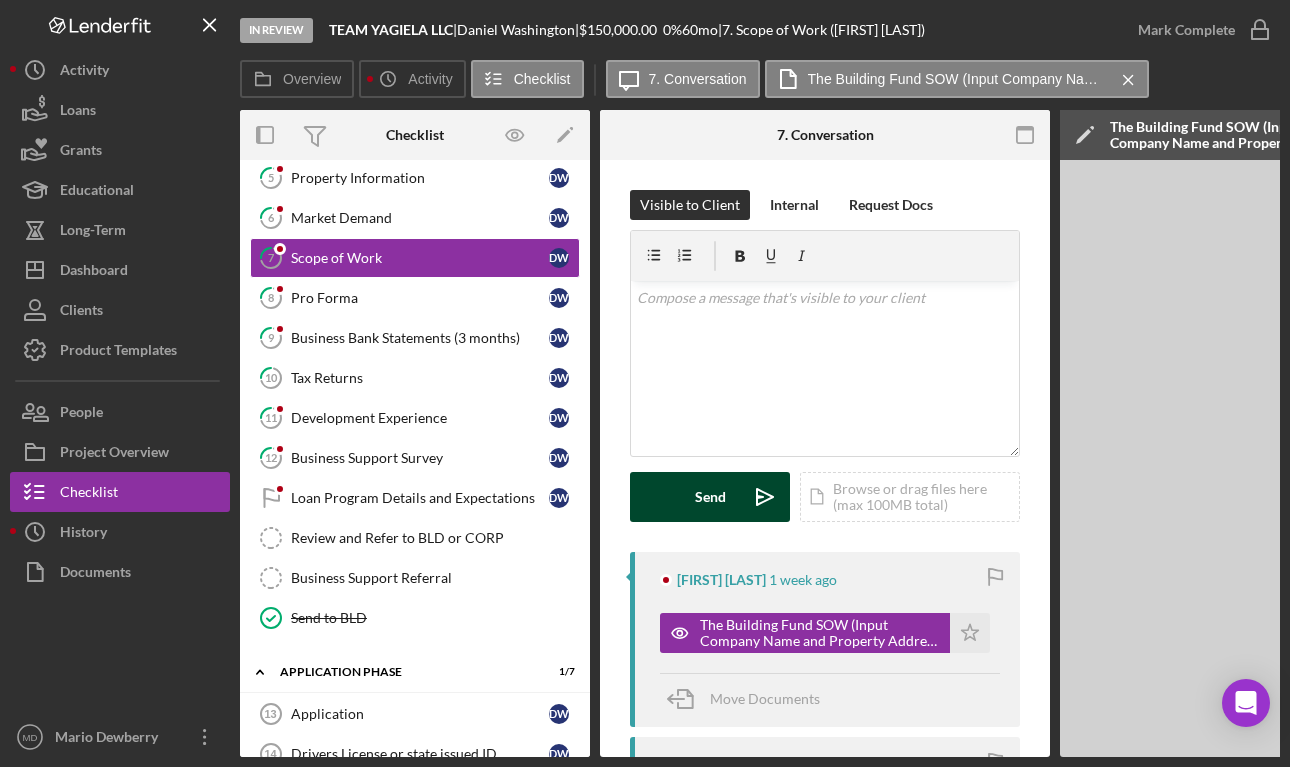 scroll, scrollTop: 1, scrollLeft: 0, axis: vertical 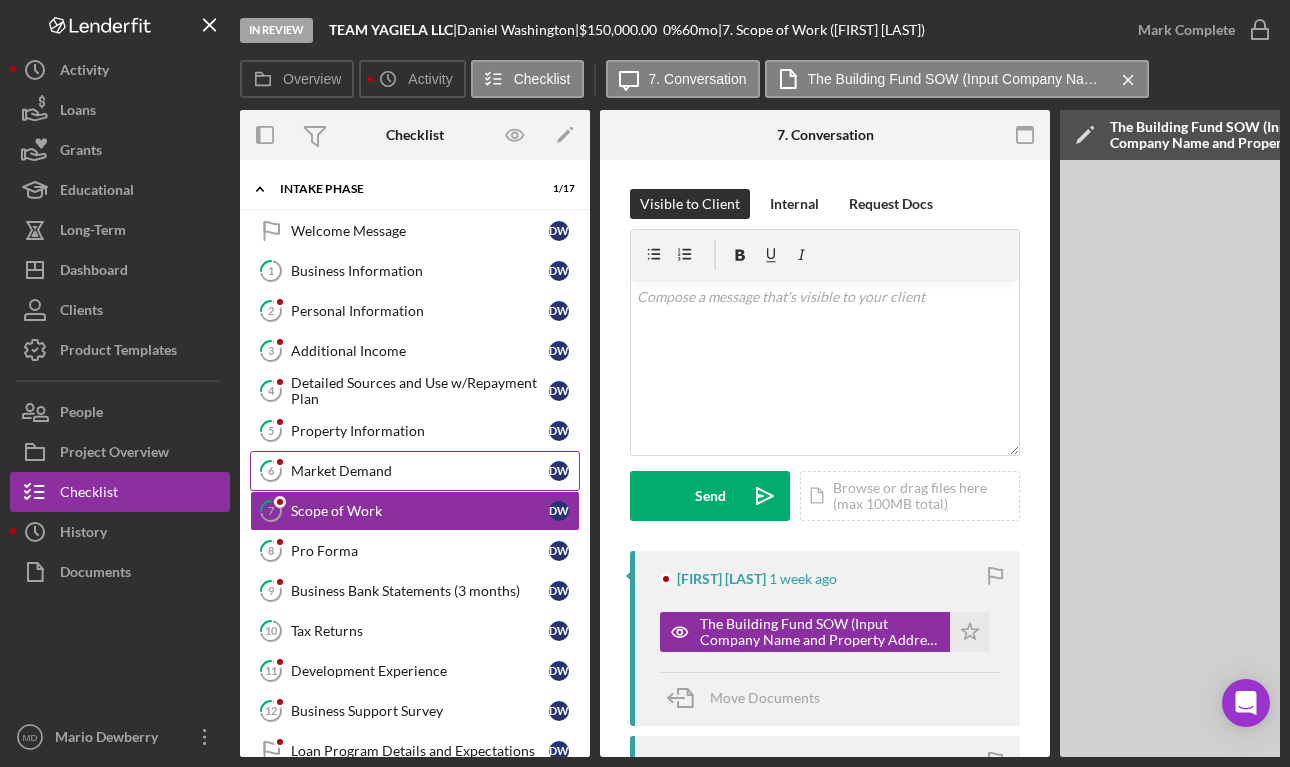 click on "Market Demand" at bounding box center (420, 471) 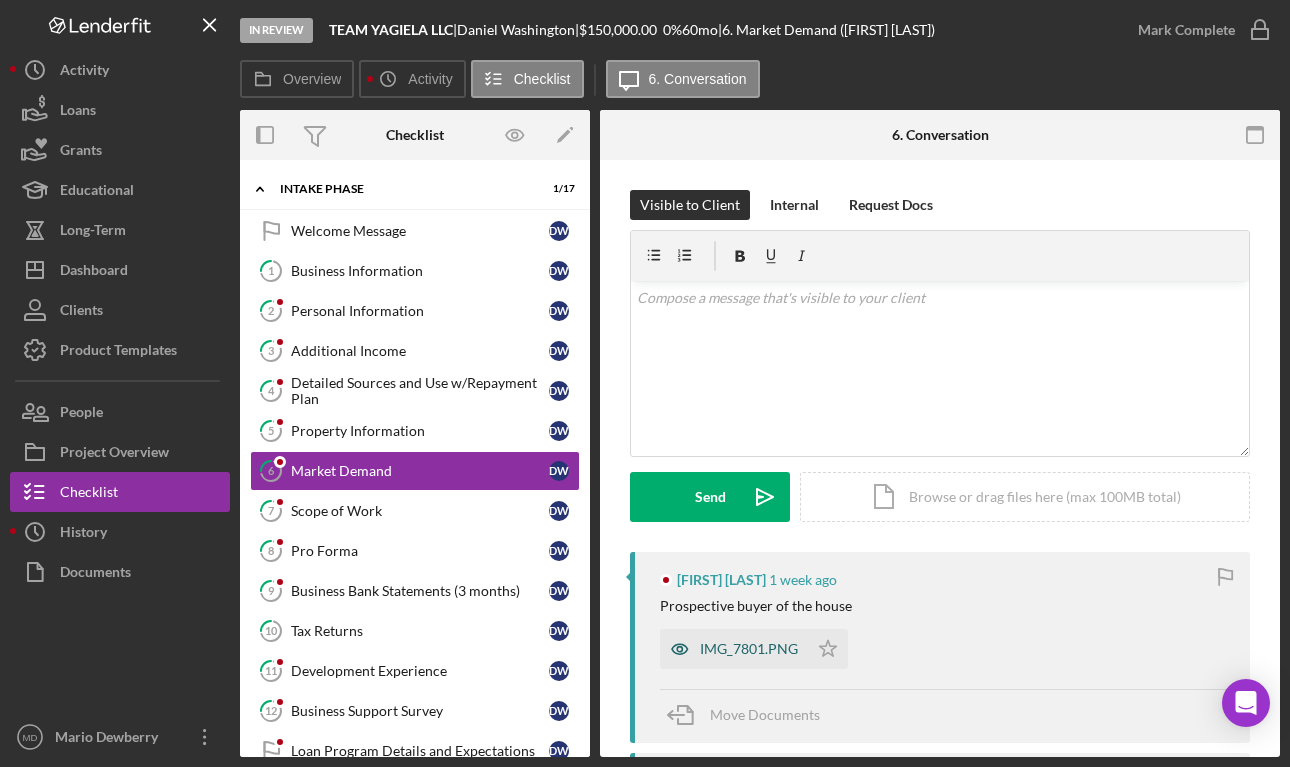 click on "IMG_7801.PNG" at bounding box center [749, 649] 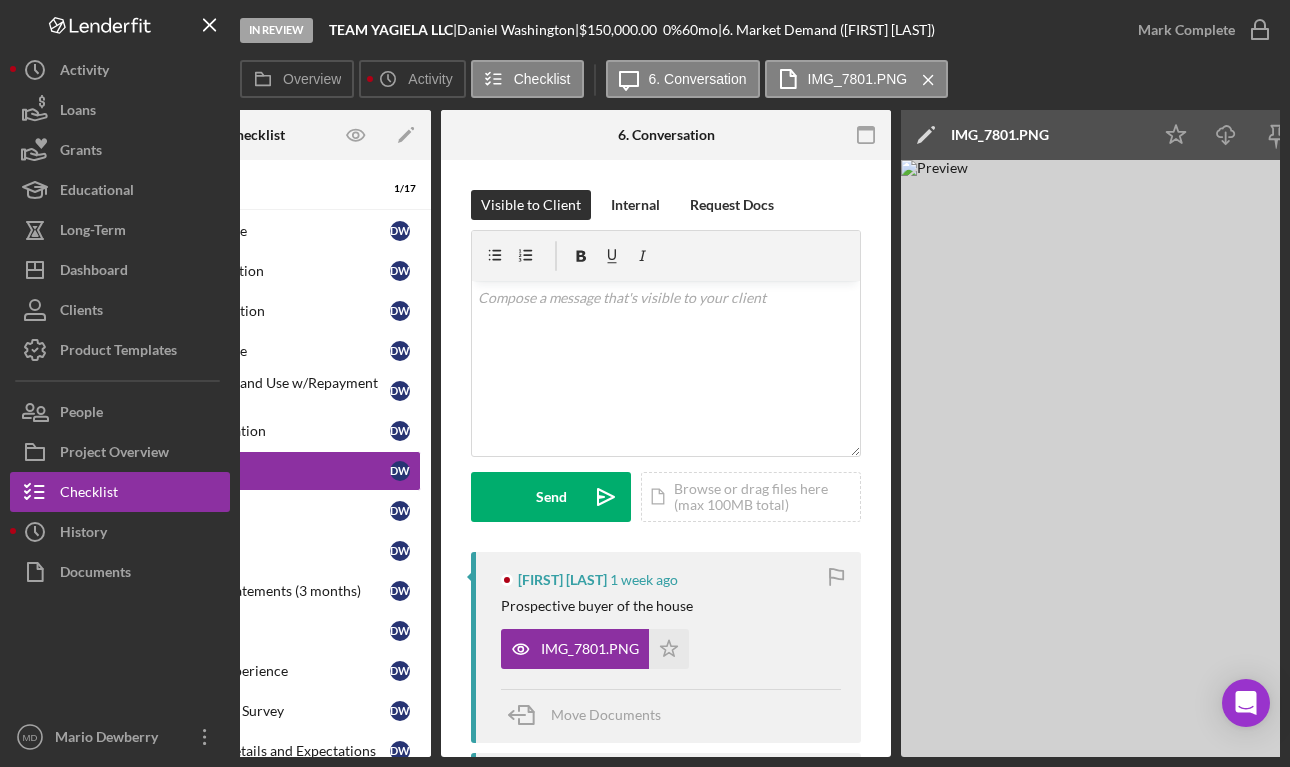 scroll, scrollTop: 0, scrollLeft: 0, axis: both 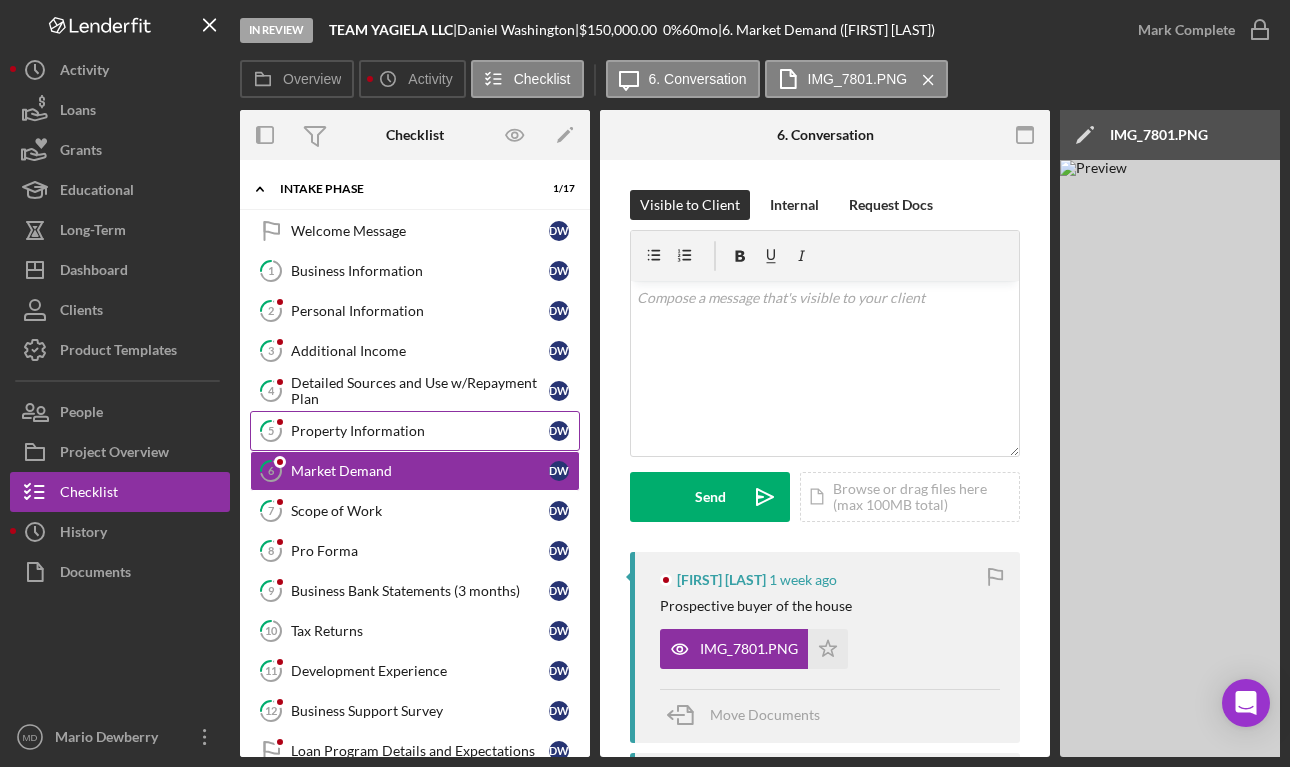 click on "5 Property Information [INITIALS]" at bounding box center [415, 431] 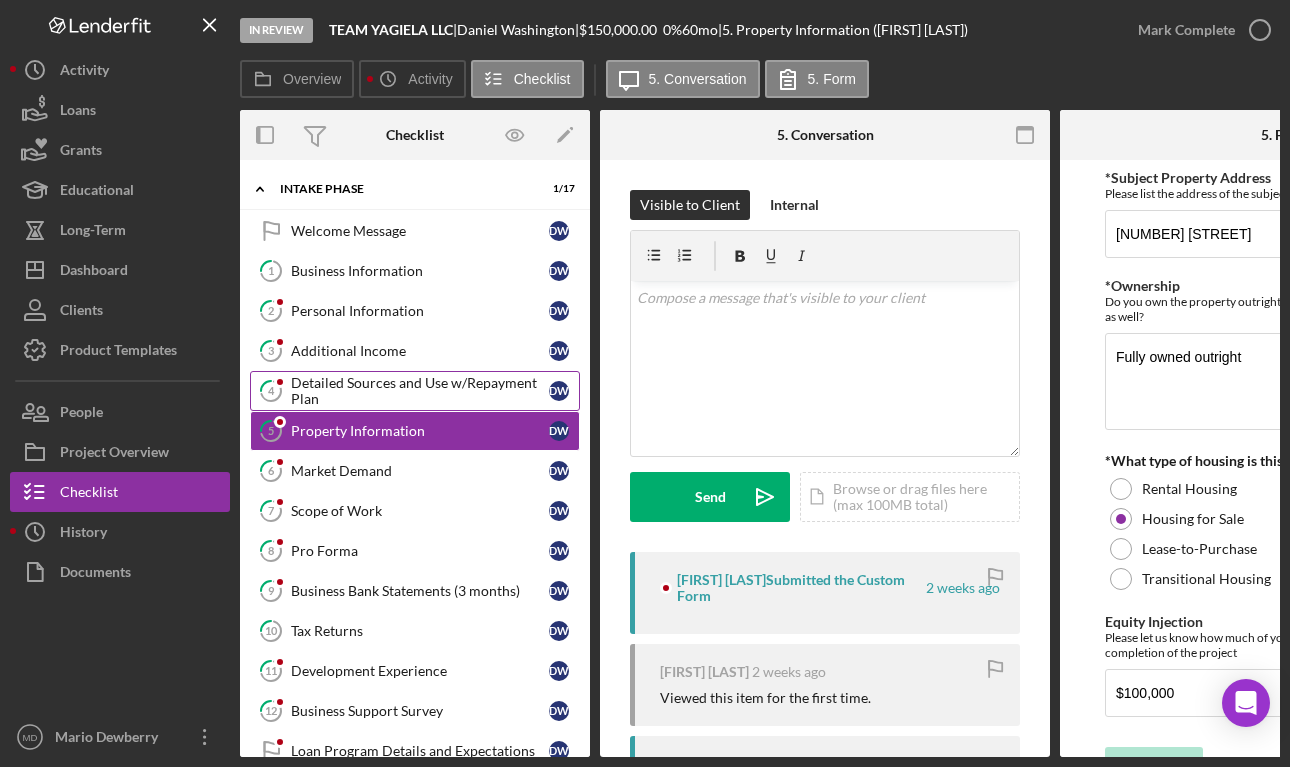 click on "Detailed Sources and Use w/Repayment Plan" at bounding box center [420, 391] 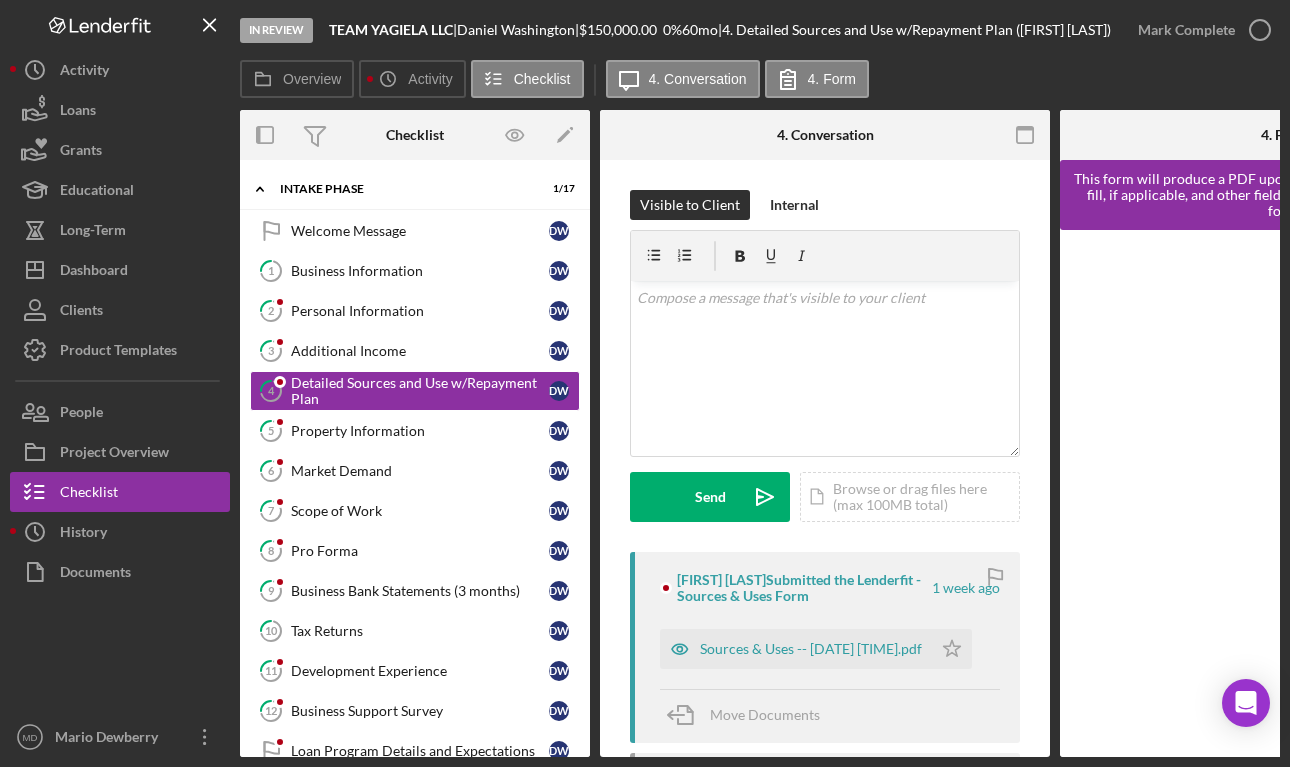 click on "Move Documents" at bounding box center [830, 716] 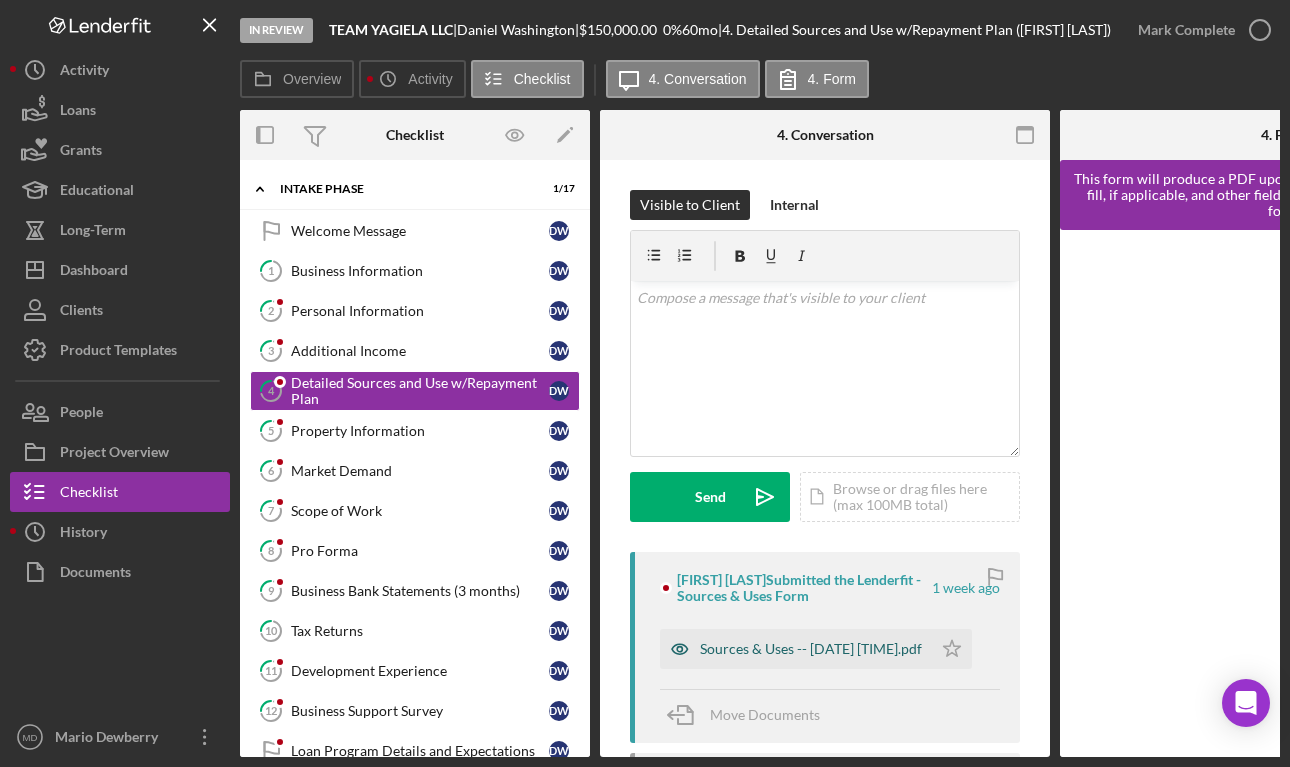 click on "Sources & Uses -- [DATE] [TIME].pdf" at bounding box center [811, 649] 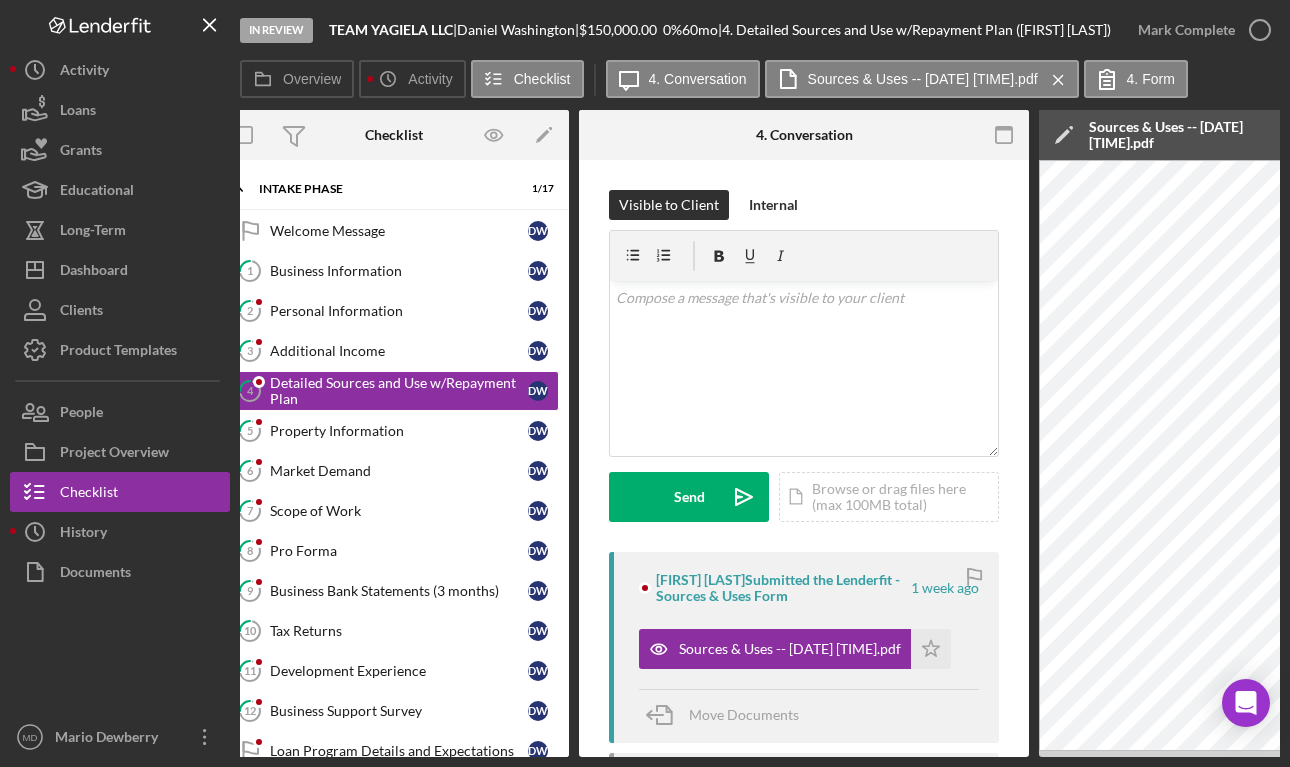 scroll, scrollTop: 0, scrollLeft: 0, axis: both 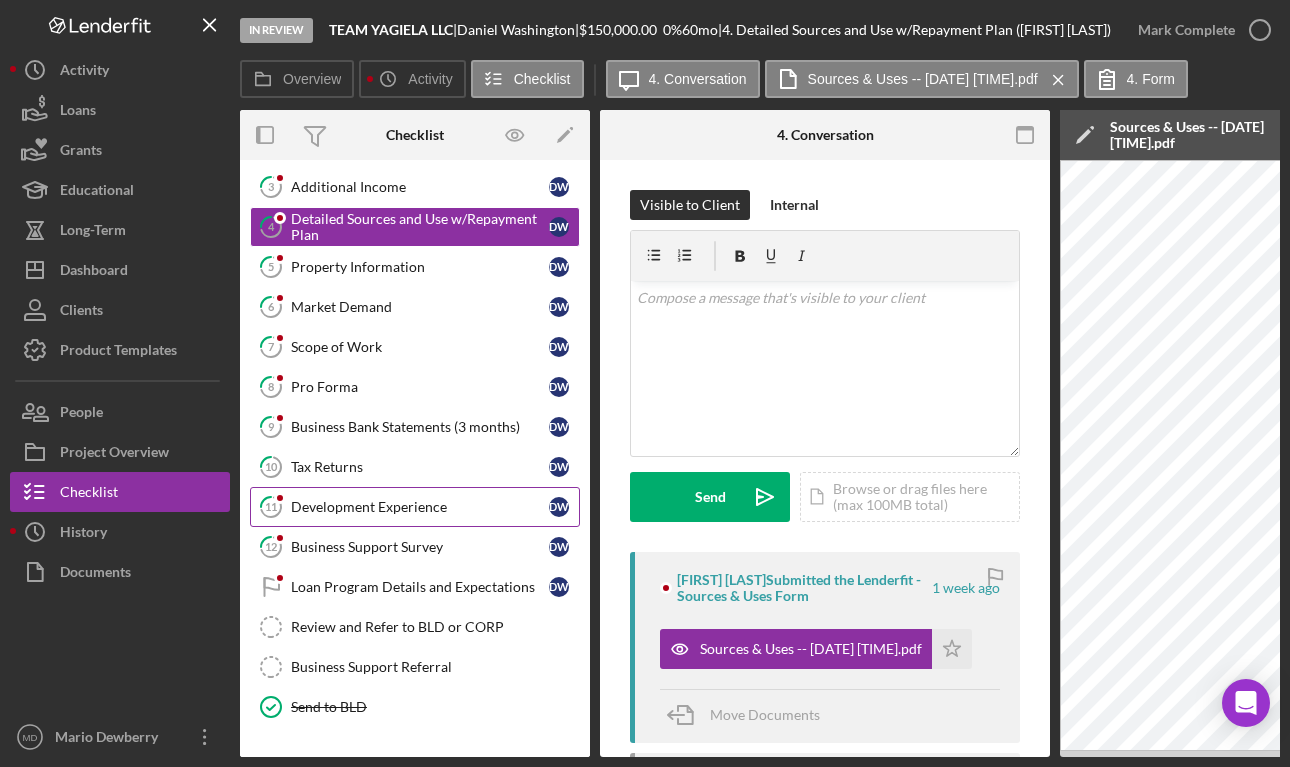 click on "Development Experience" at bounding box center (420, 507) 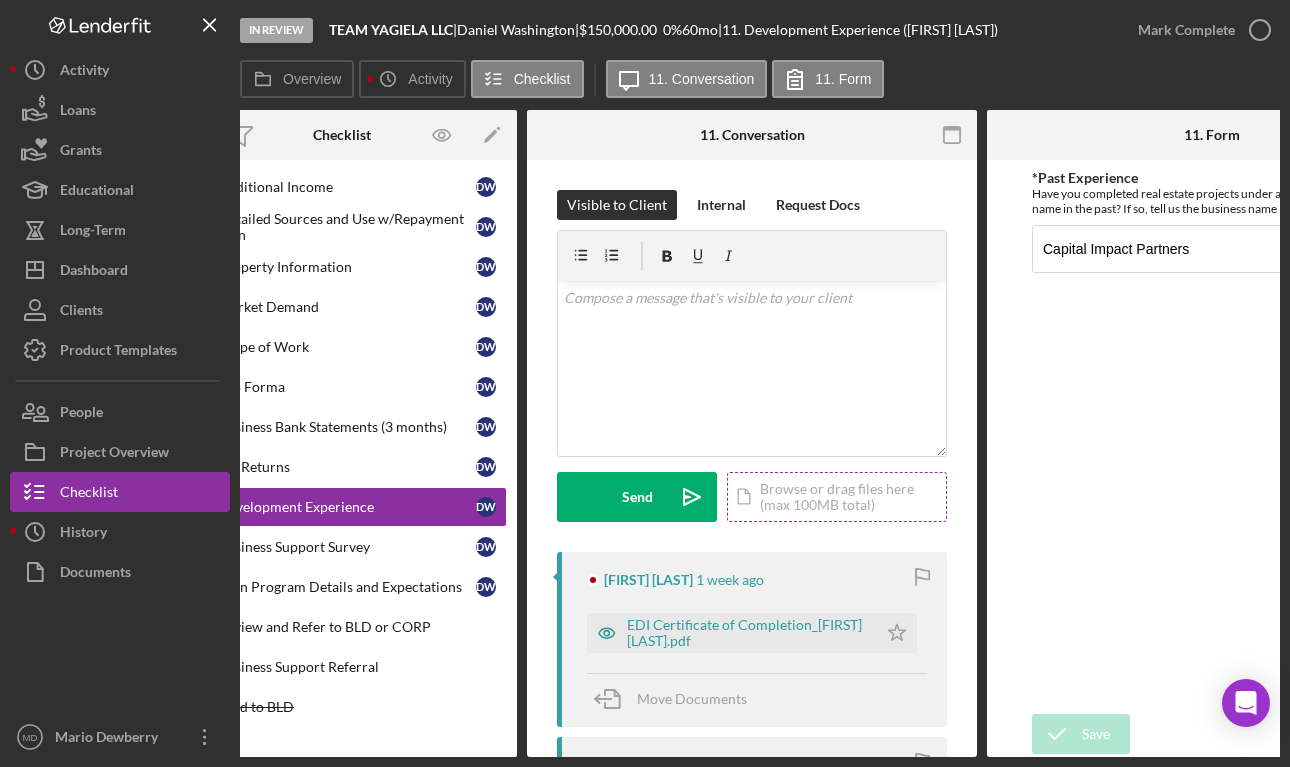 scroll, scrollTop: 0, scrollLeft: 69, axis: horizontal 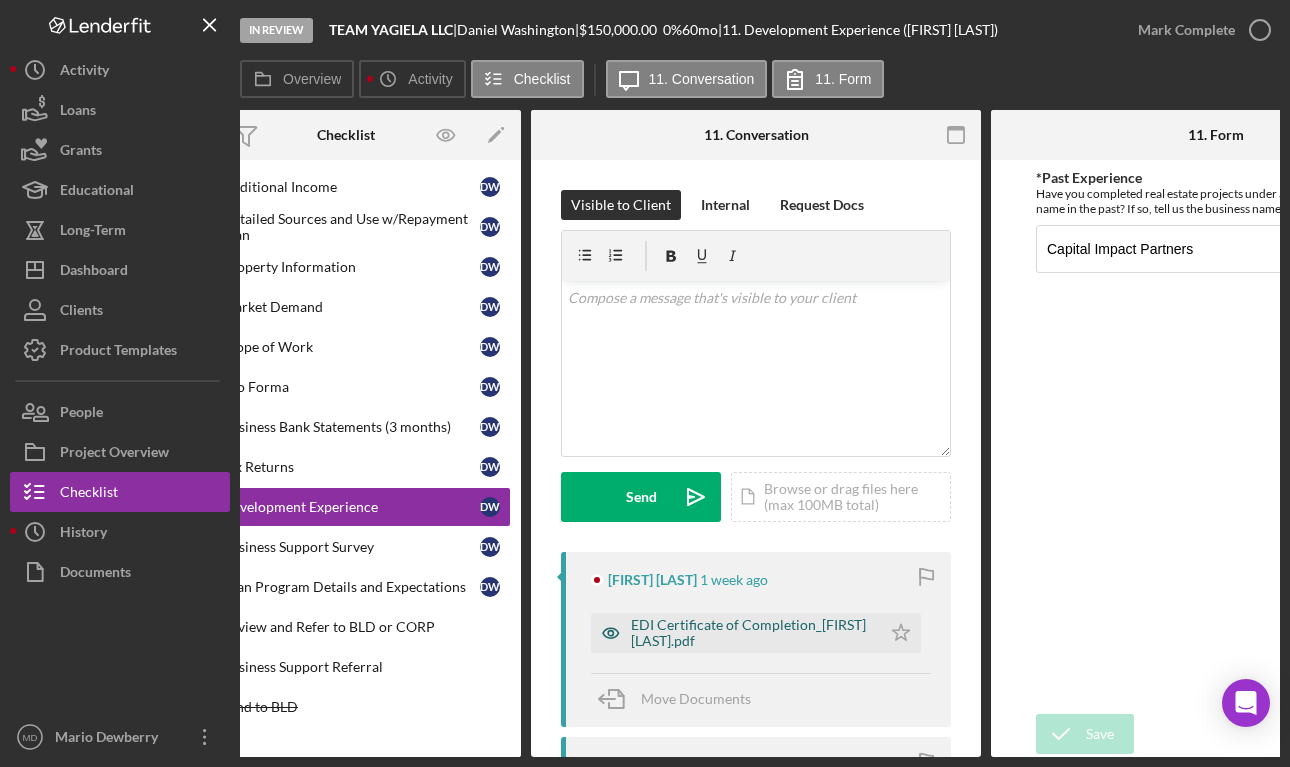 click on "EDI Certificate of Completion_[FIRST] [LAST].pdf" at bounding box center [751, 633] 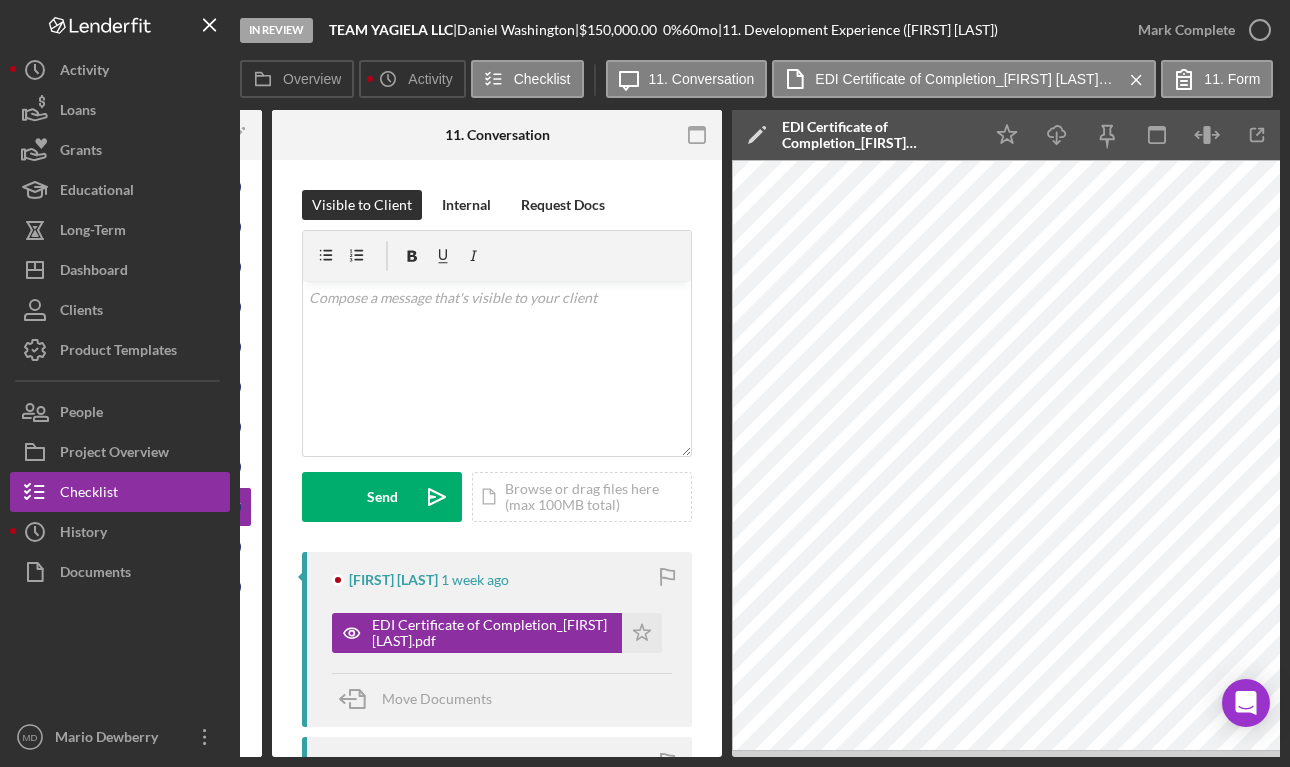 scroll, scrollTop: 0, scrollLeft: 326, axis: horizontal 